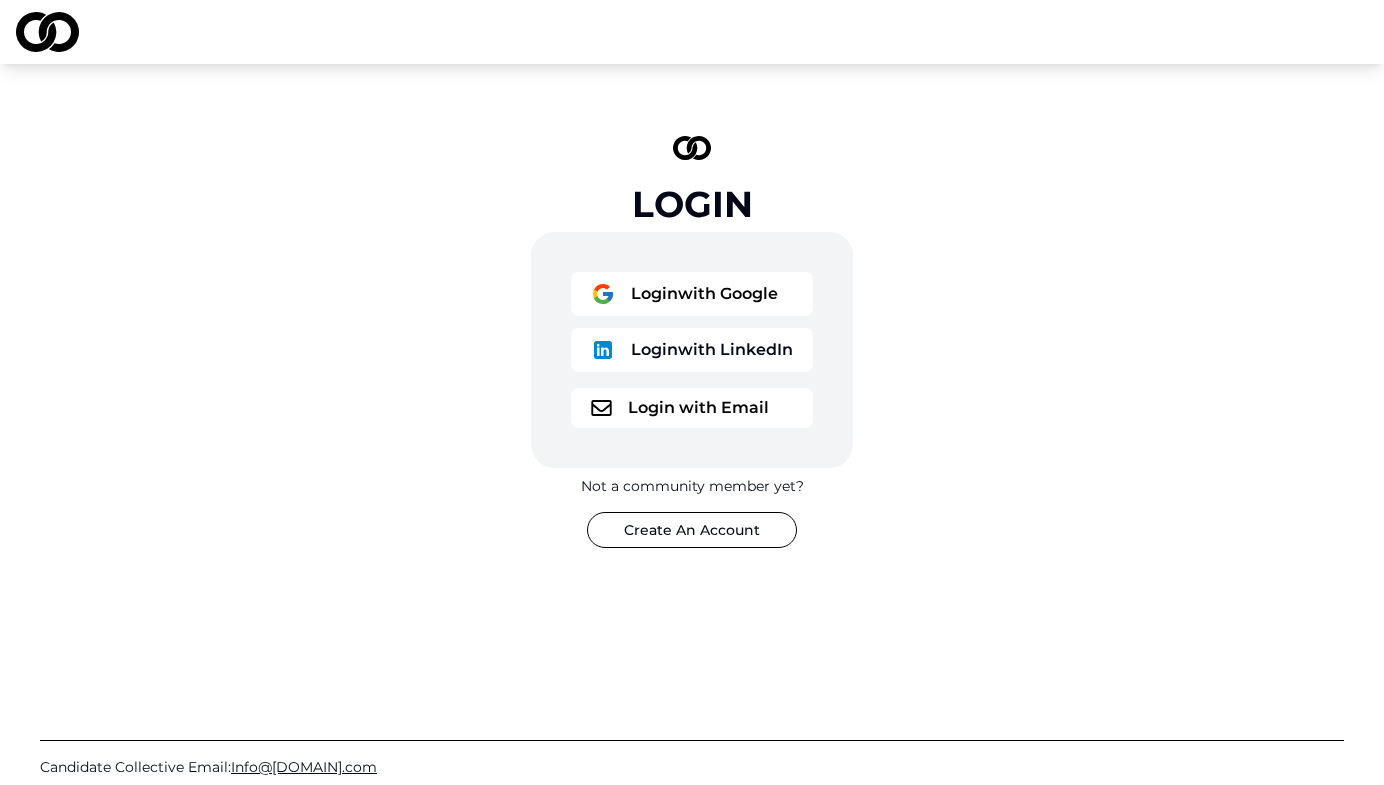 scroll, scrollTop: 0, scrollLeft: 0, axis: both 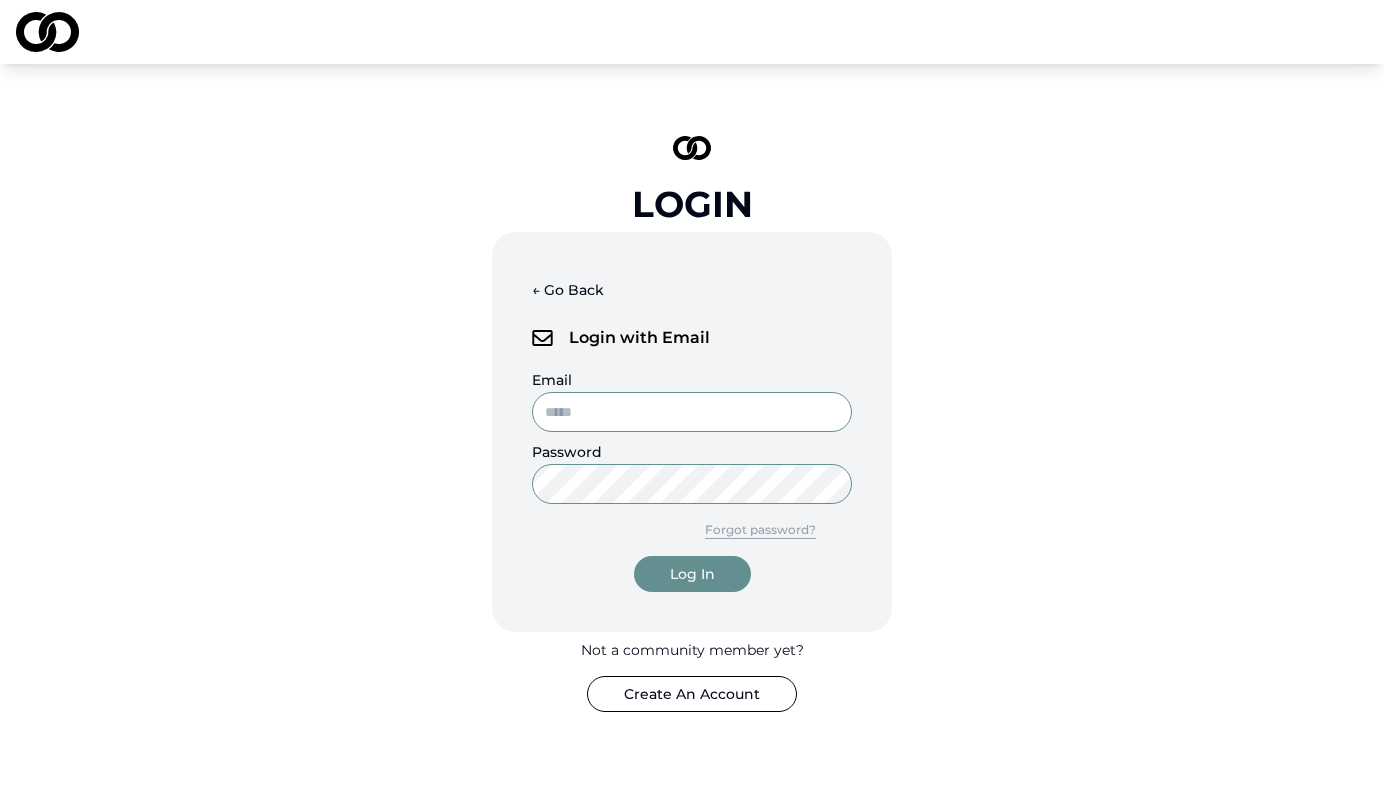click on "Email" at bounding box center [692, 412] 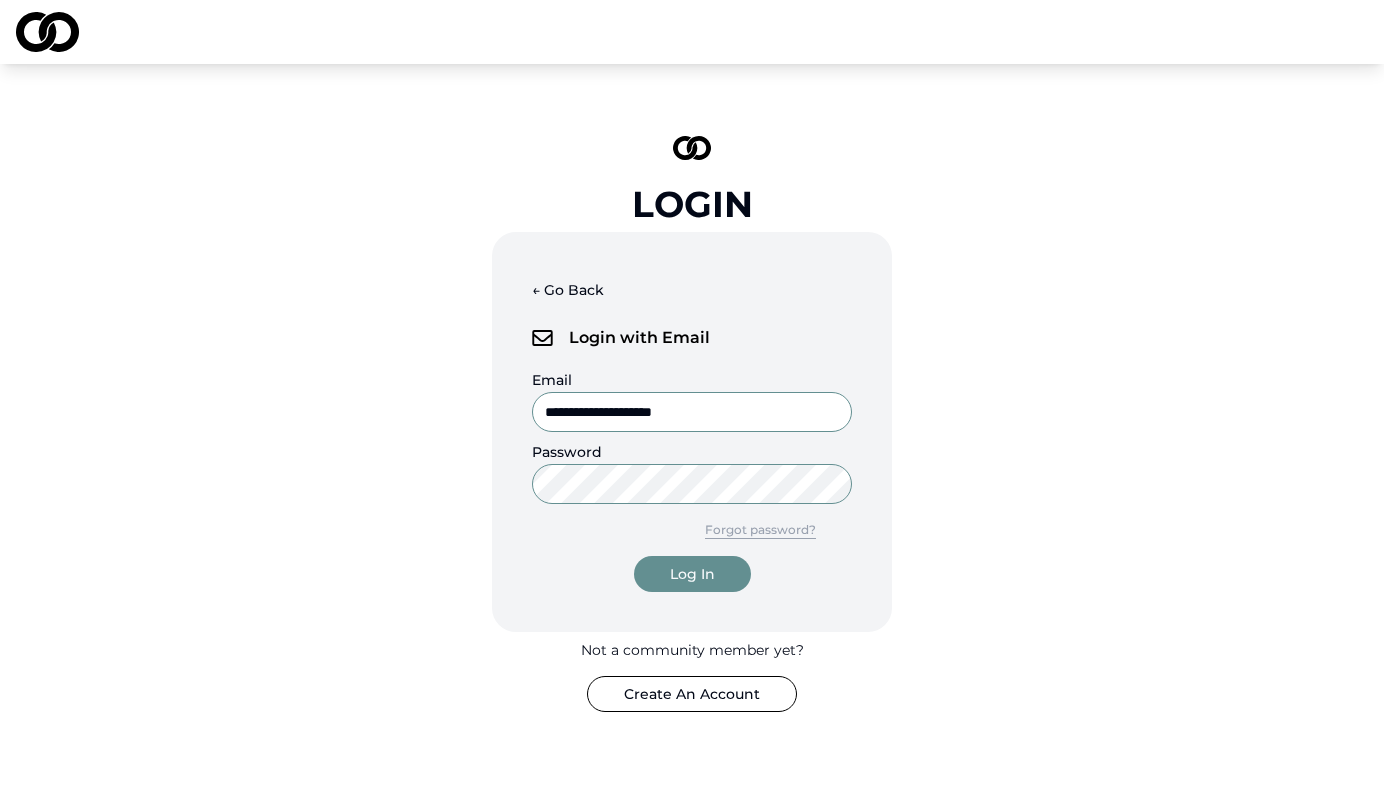 click on "Log In" at bounding box center (692, 574) 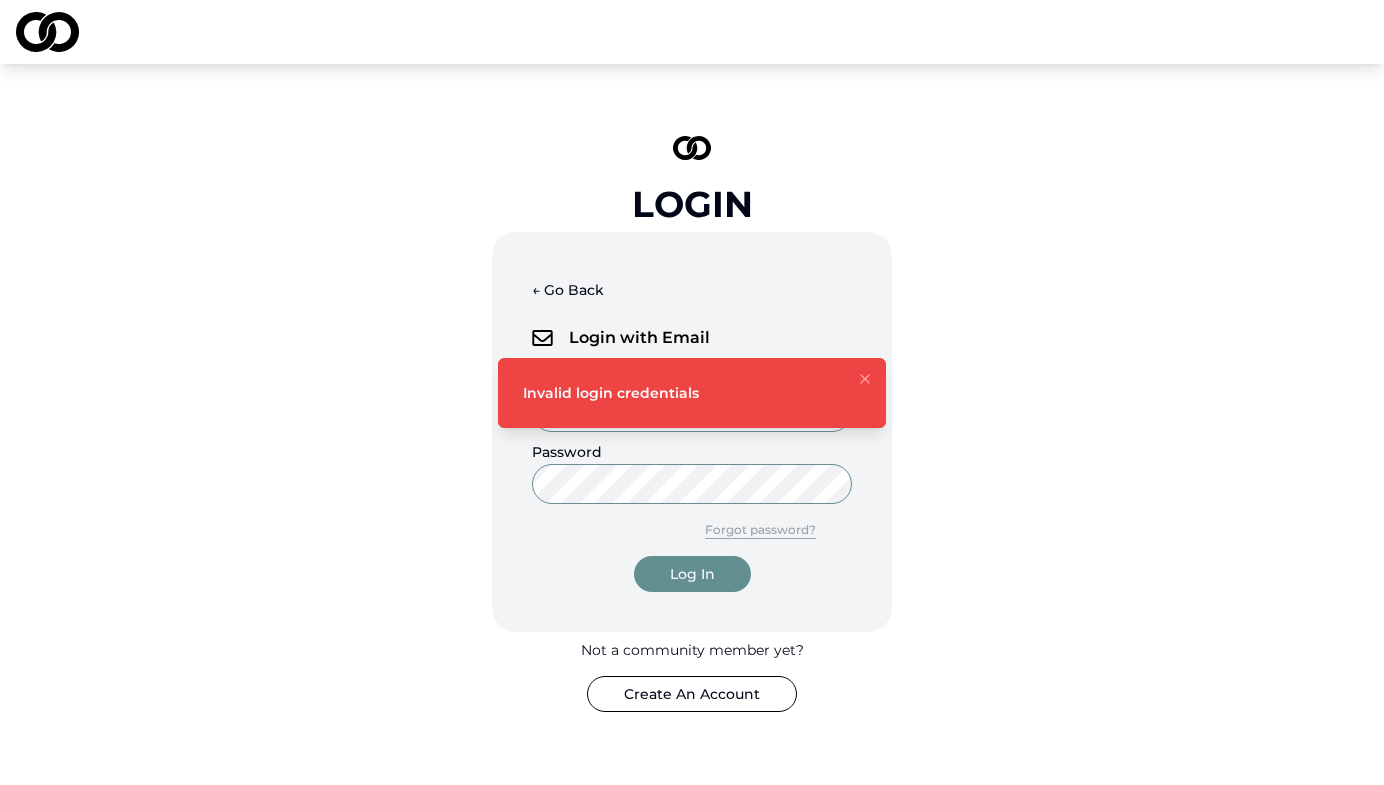 click on "Log In" at bounding box center (692, 574) 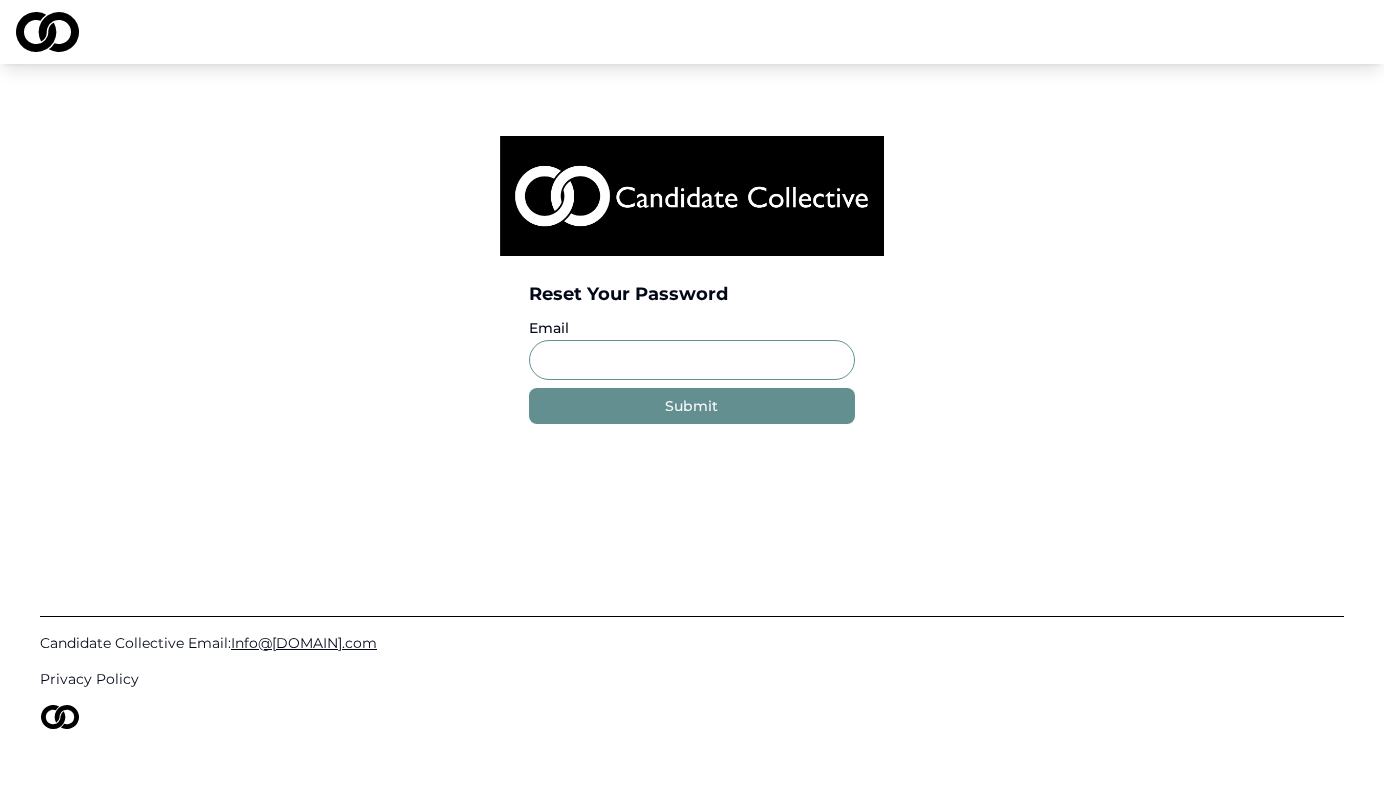 click on "Email" at bounding box center (691, 360) 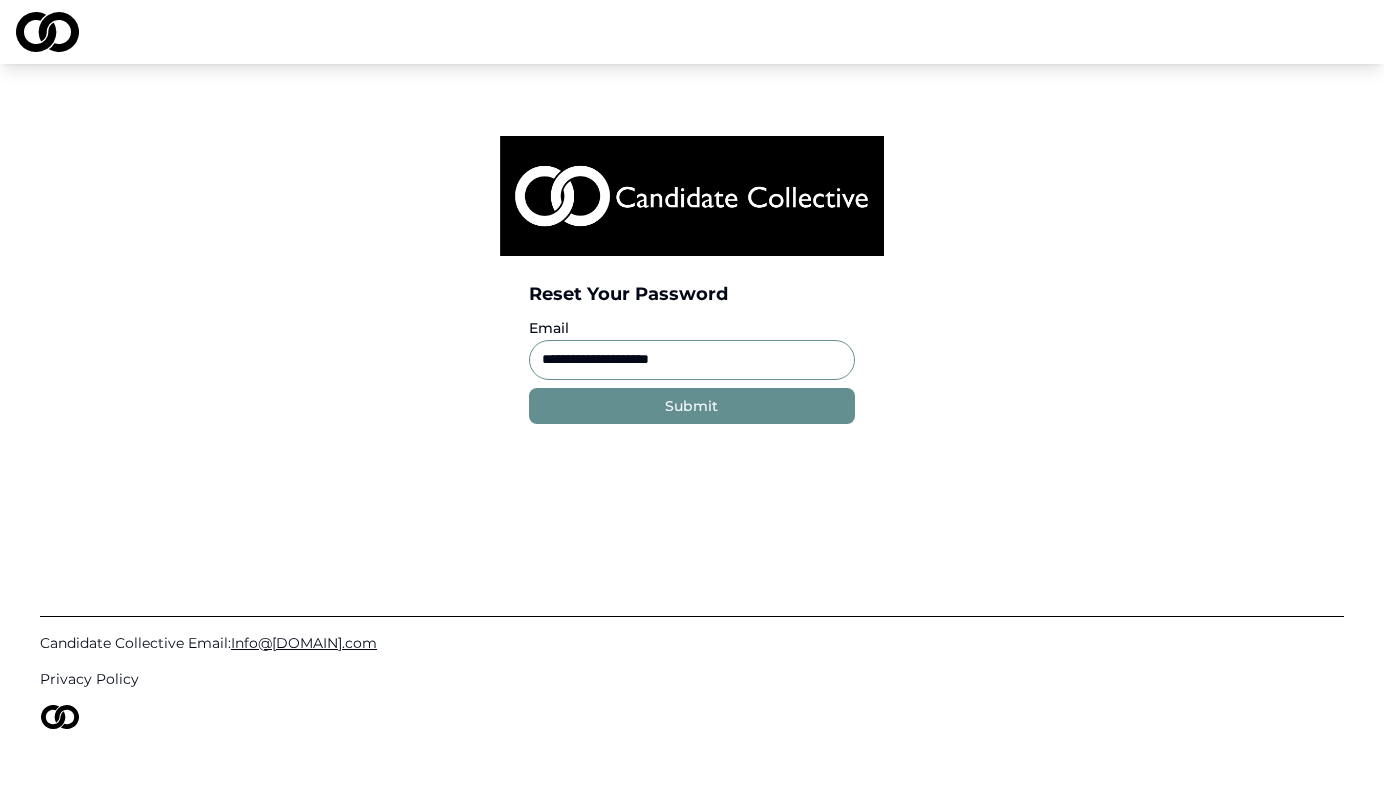 click on "Submit" at bounding box center [691, 406] 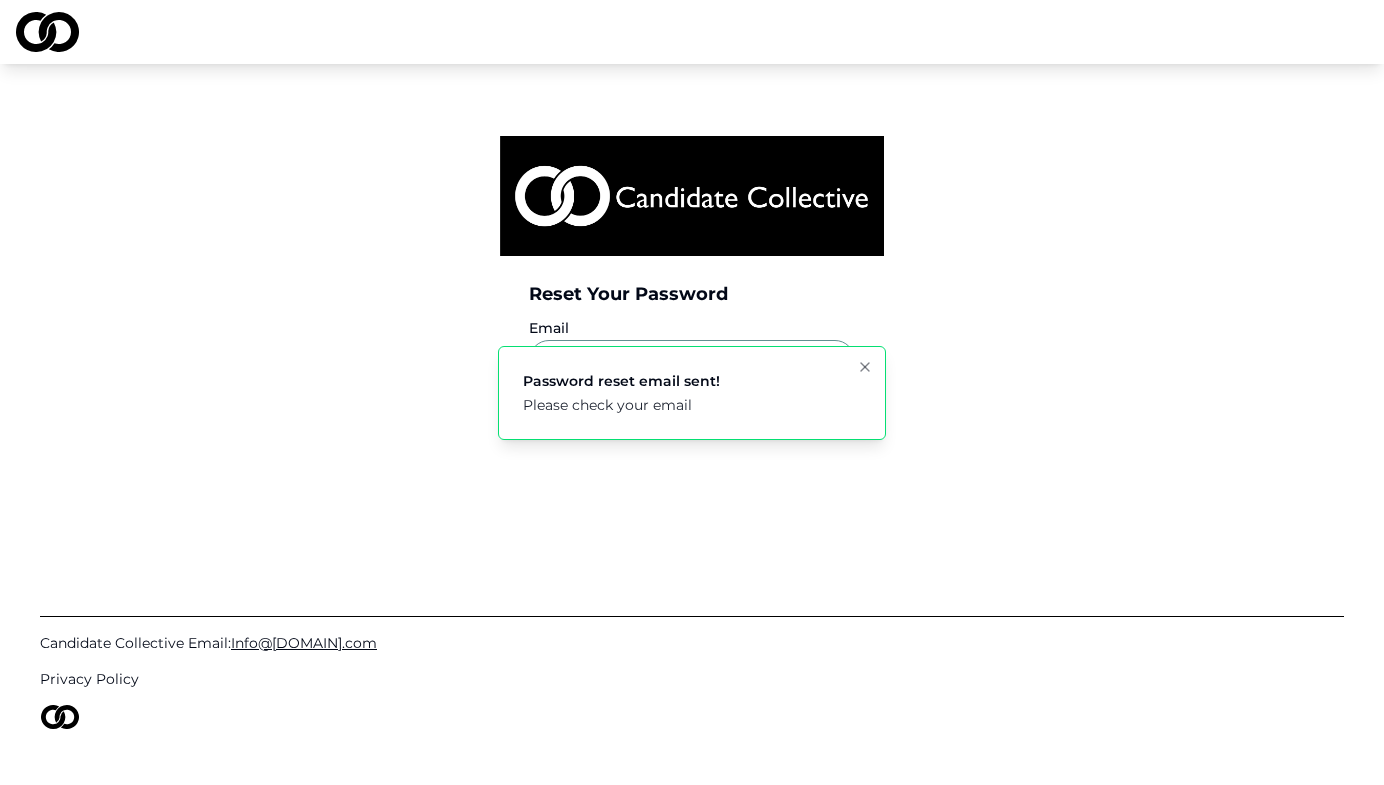 type 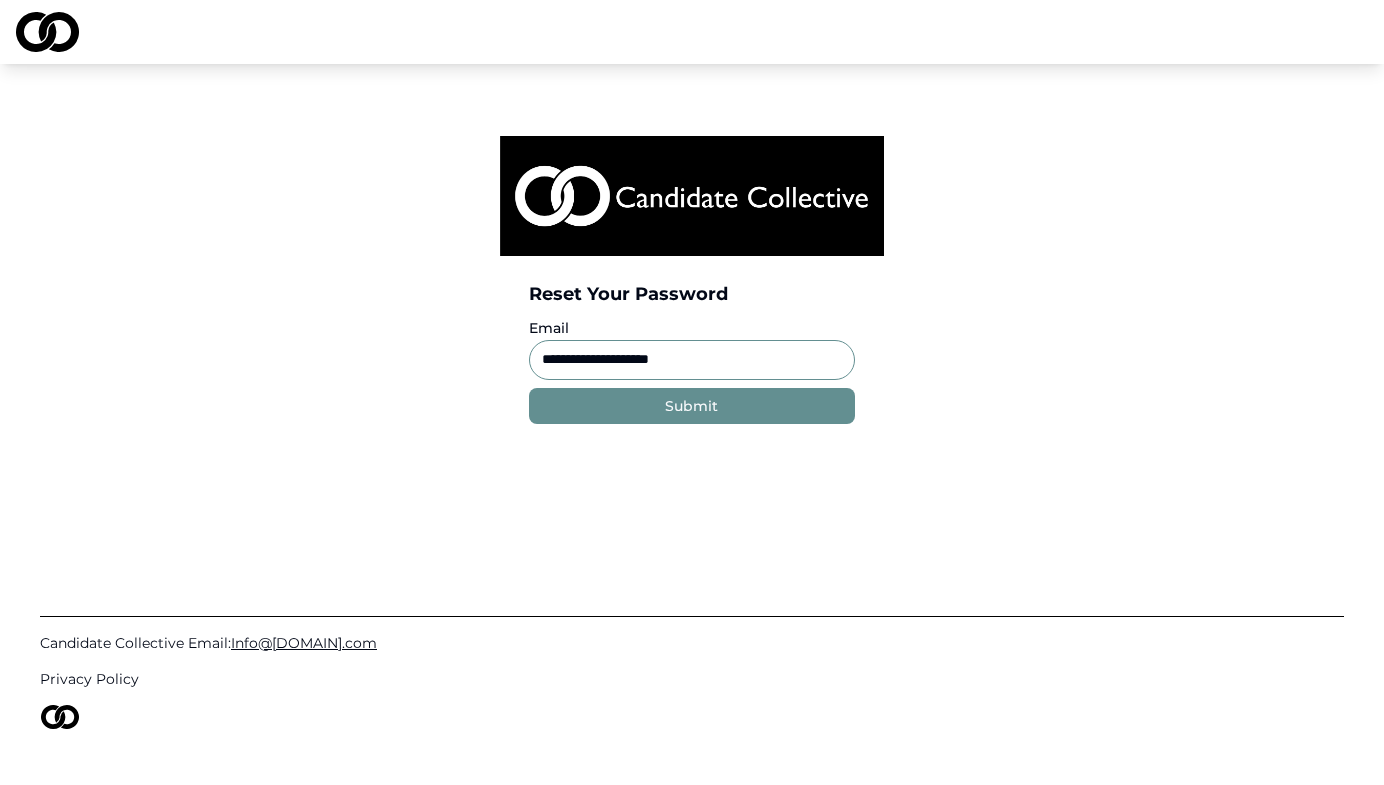 click on "Submit" at bounding box center [691, 406] 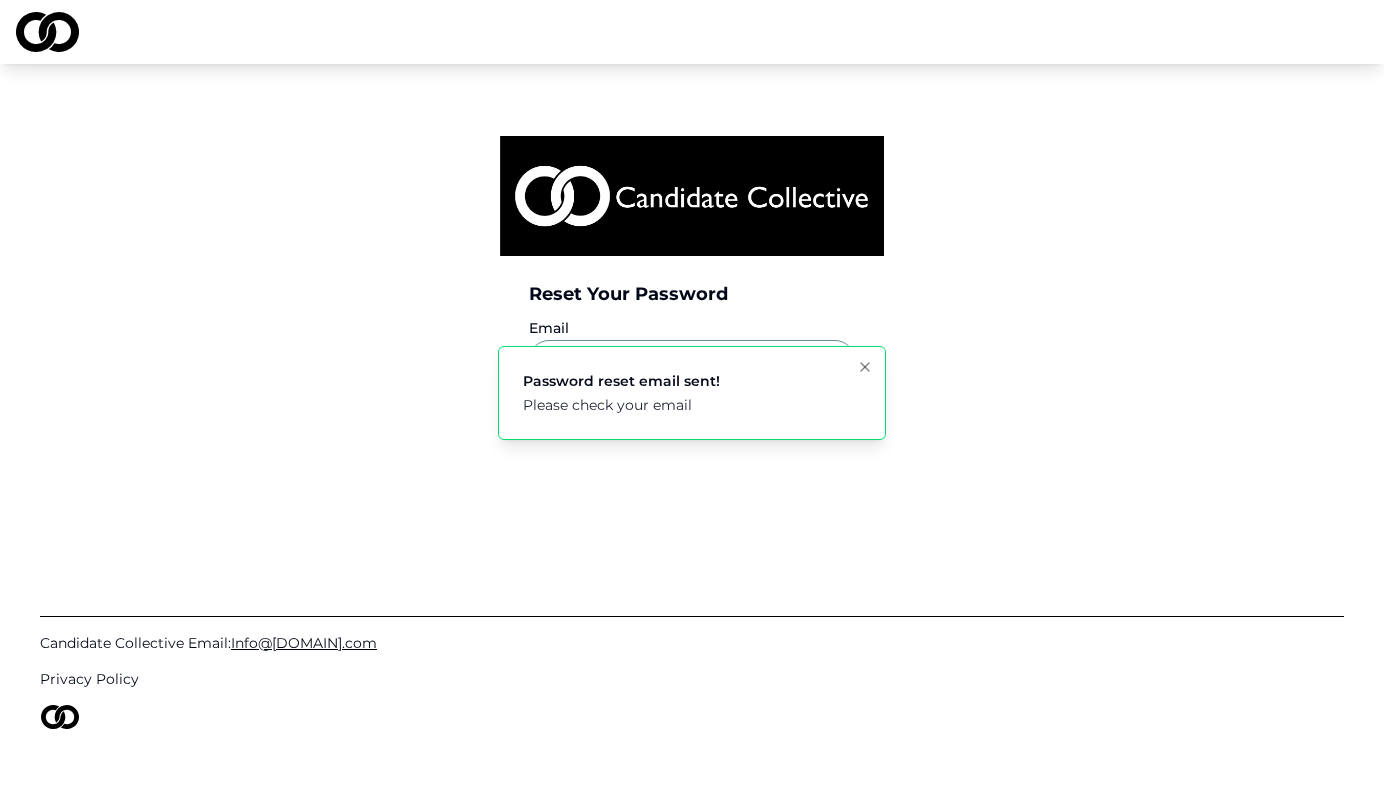 click 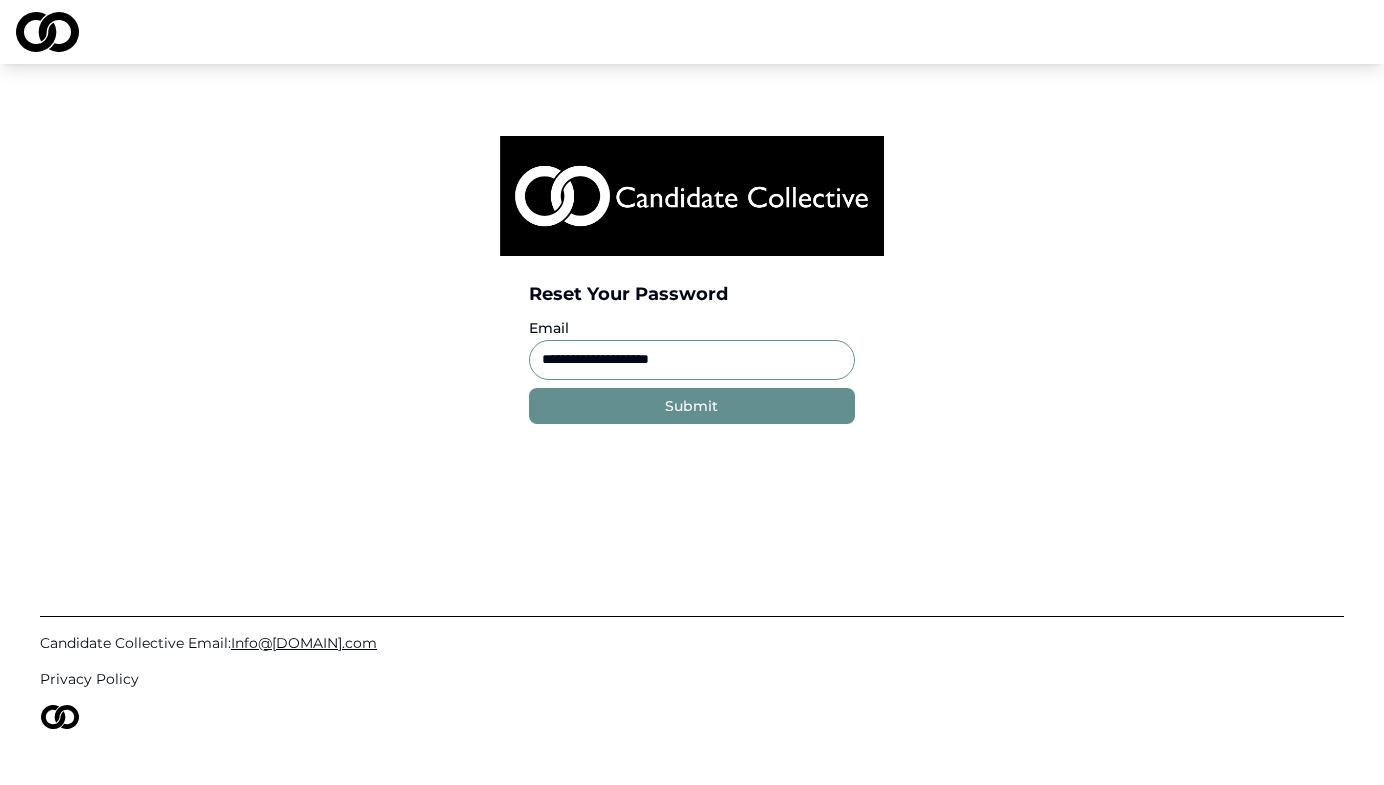 click at bounding box center [47, 32] 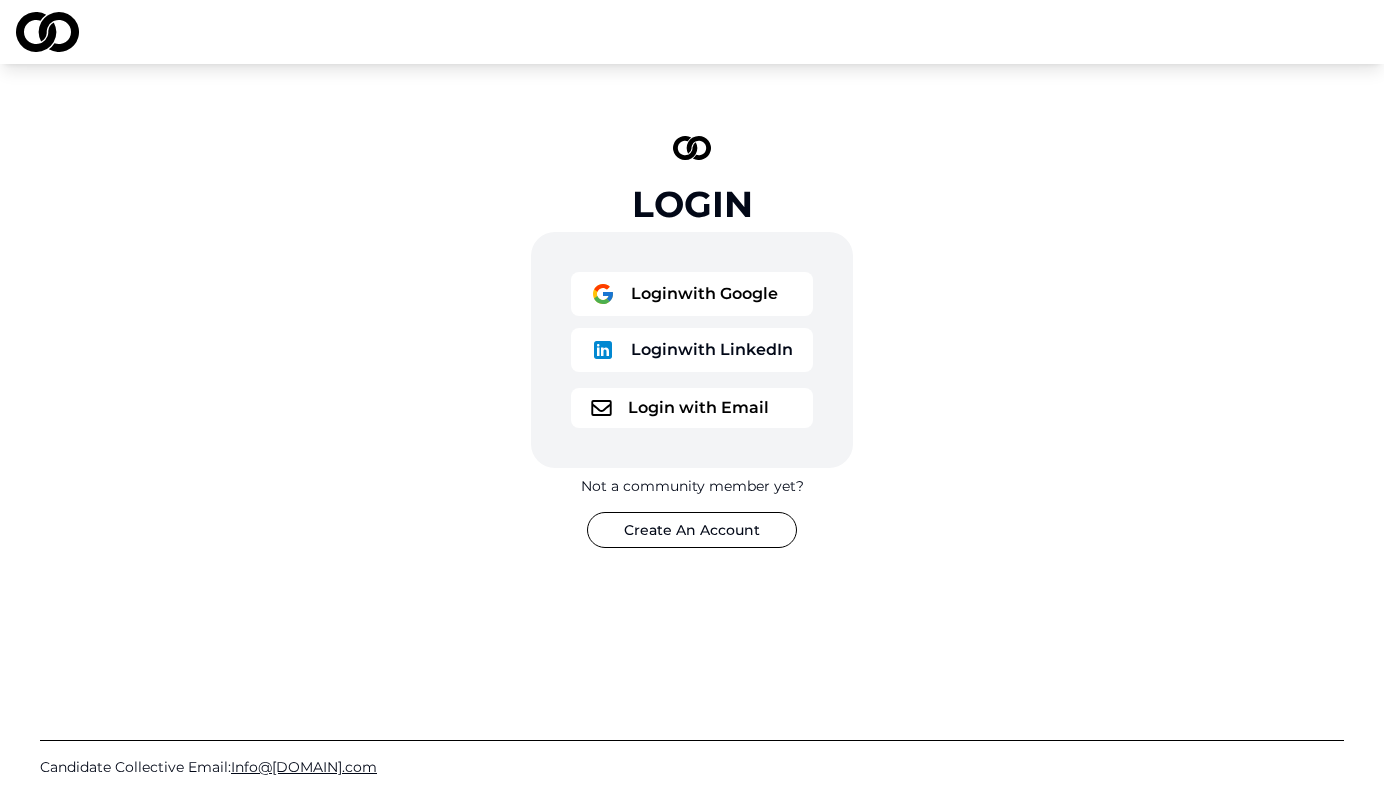 click on "Login with Email" at bounding box center (692, 408) 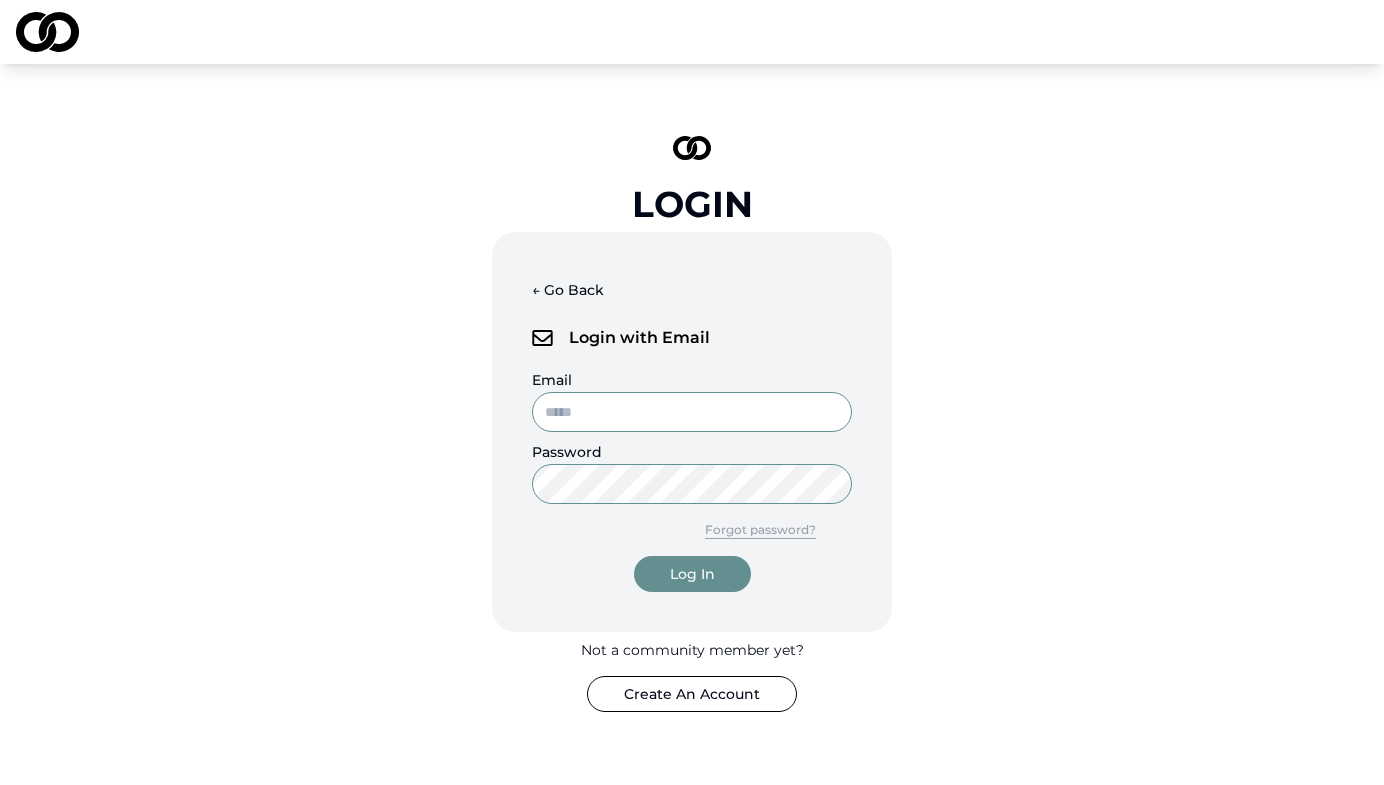 click on "Email" at bounding box center [692, 412] 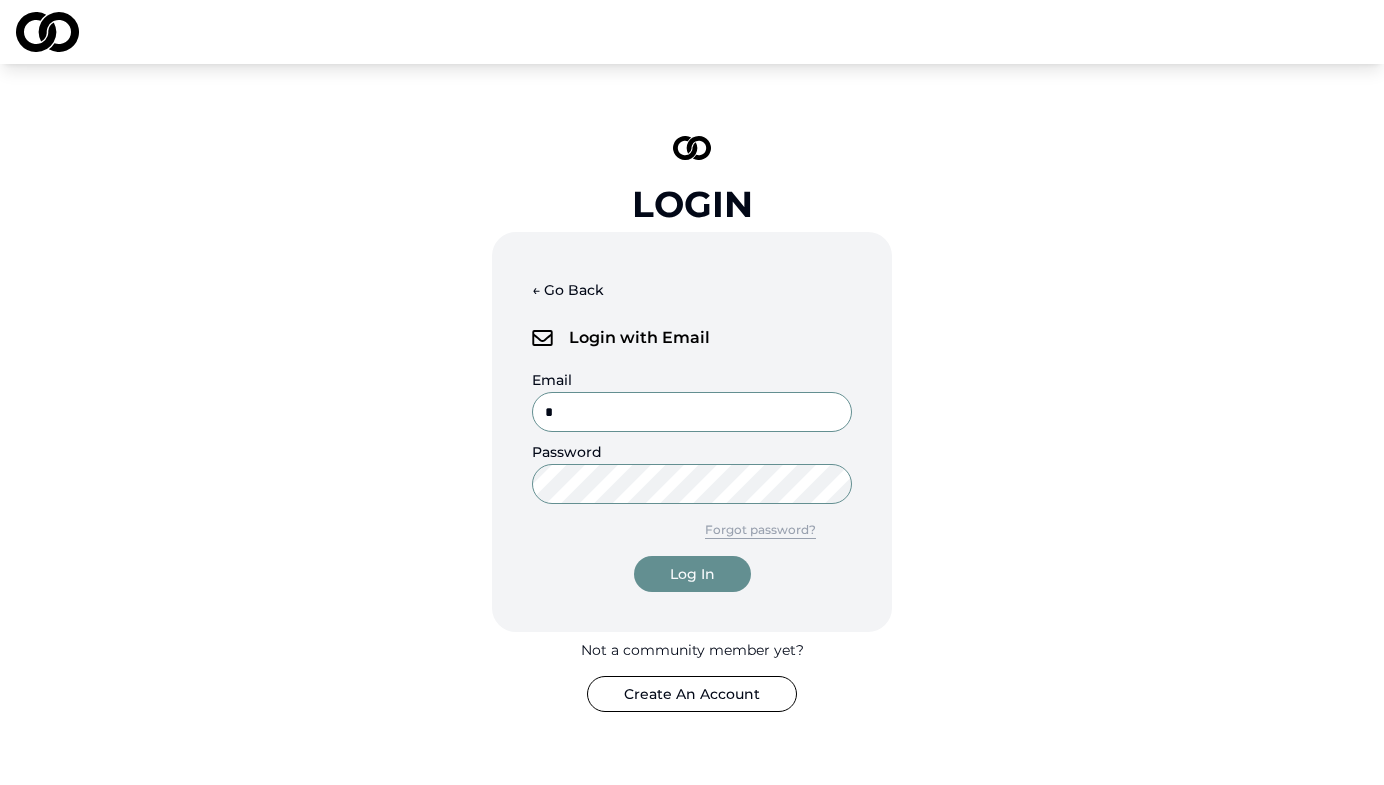 type on "**********" 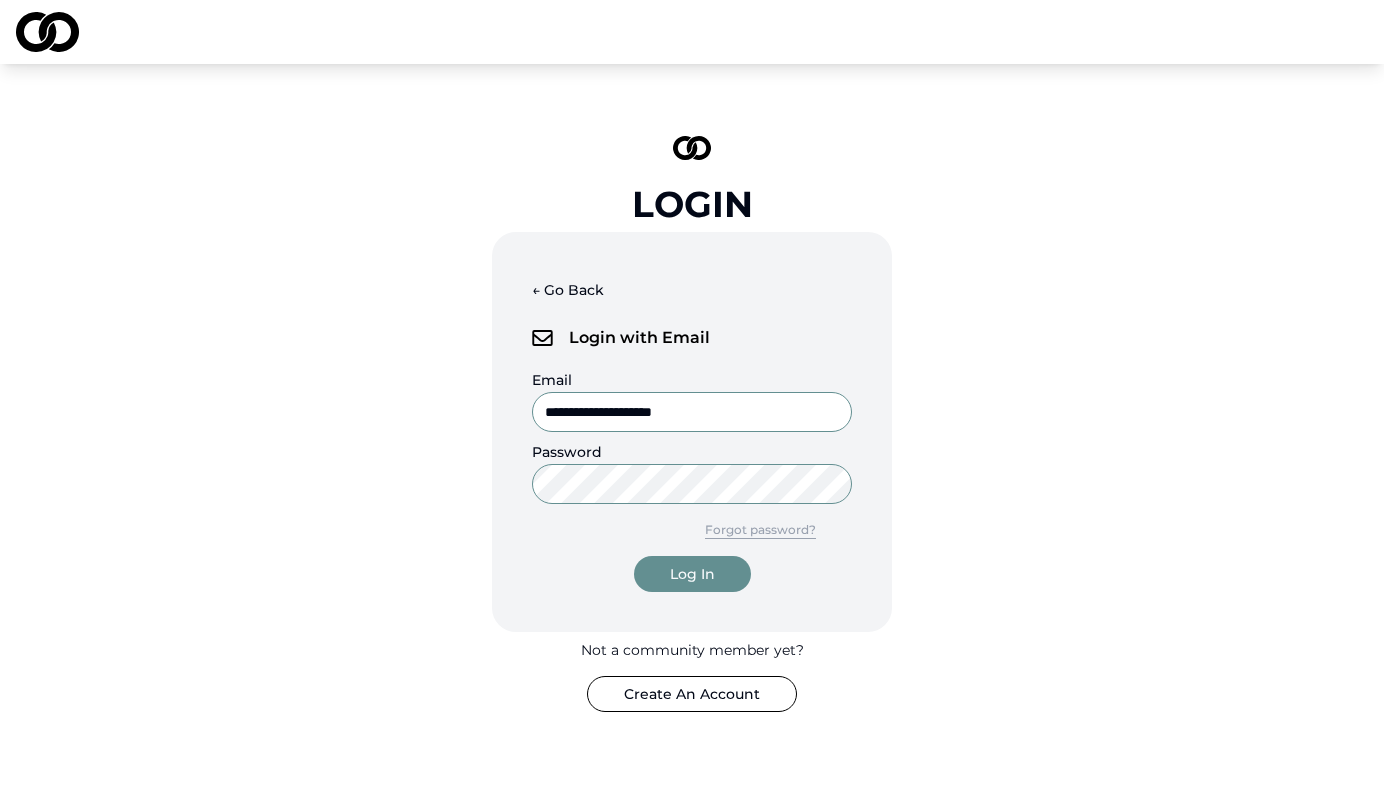click on "Log In" at bounding box center [692, 574] 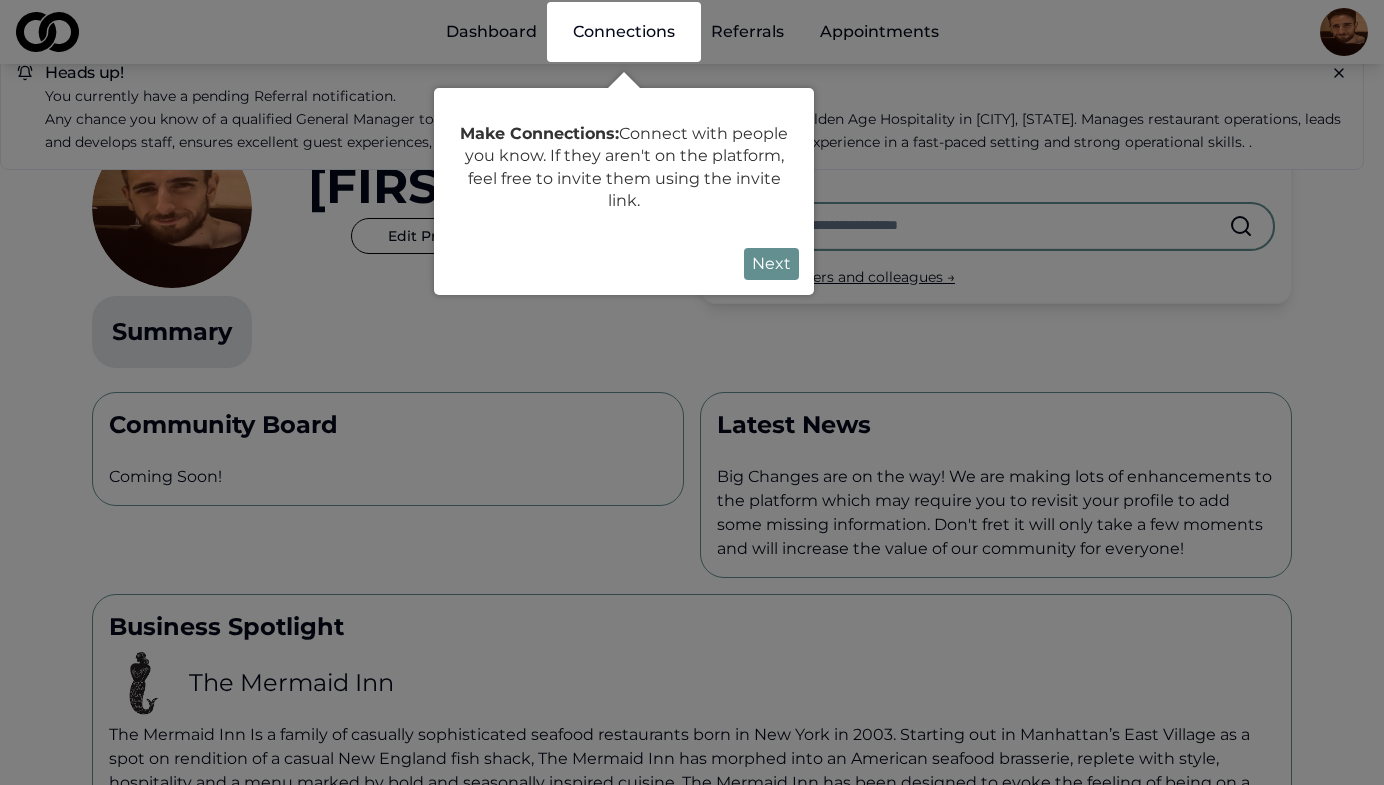 click at bounding box center (692, 630) 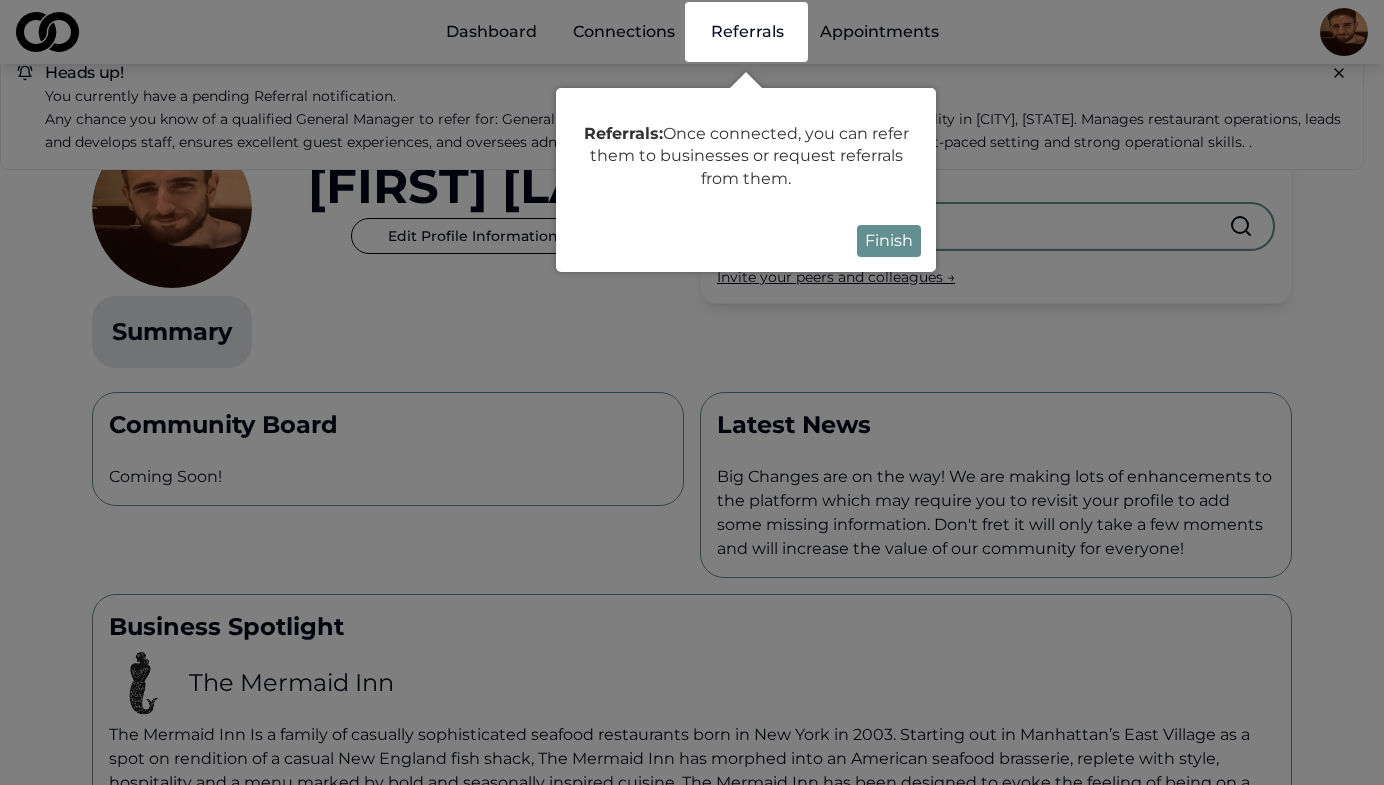 click at bounding box center [692, 582] 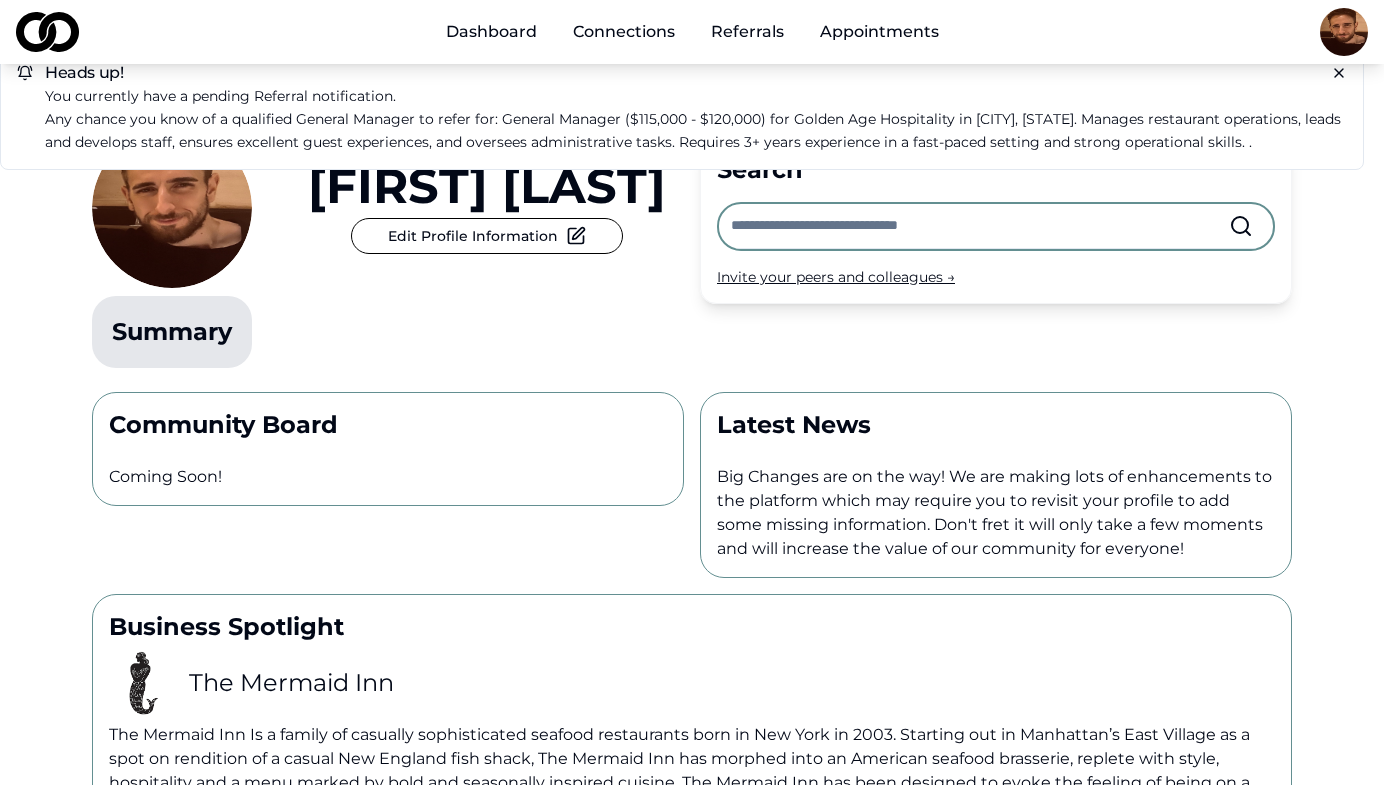 click on "Nico   Satryan Edit Profile Information Summary" at bounding box center (388, 252) 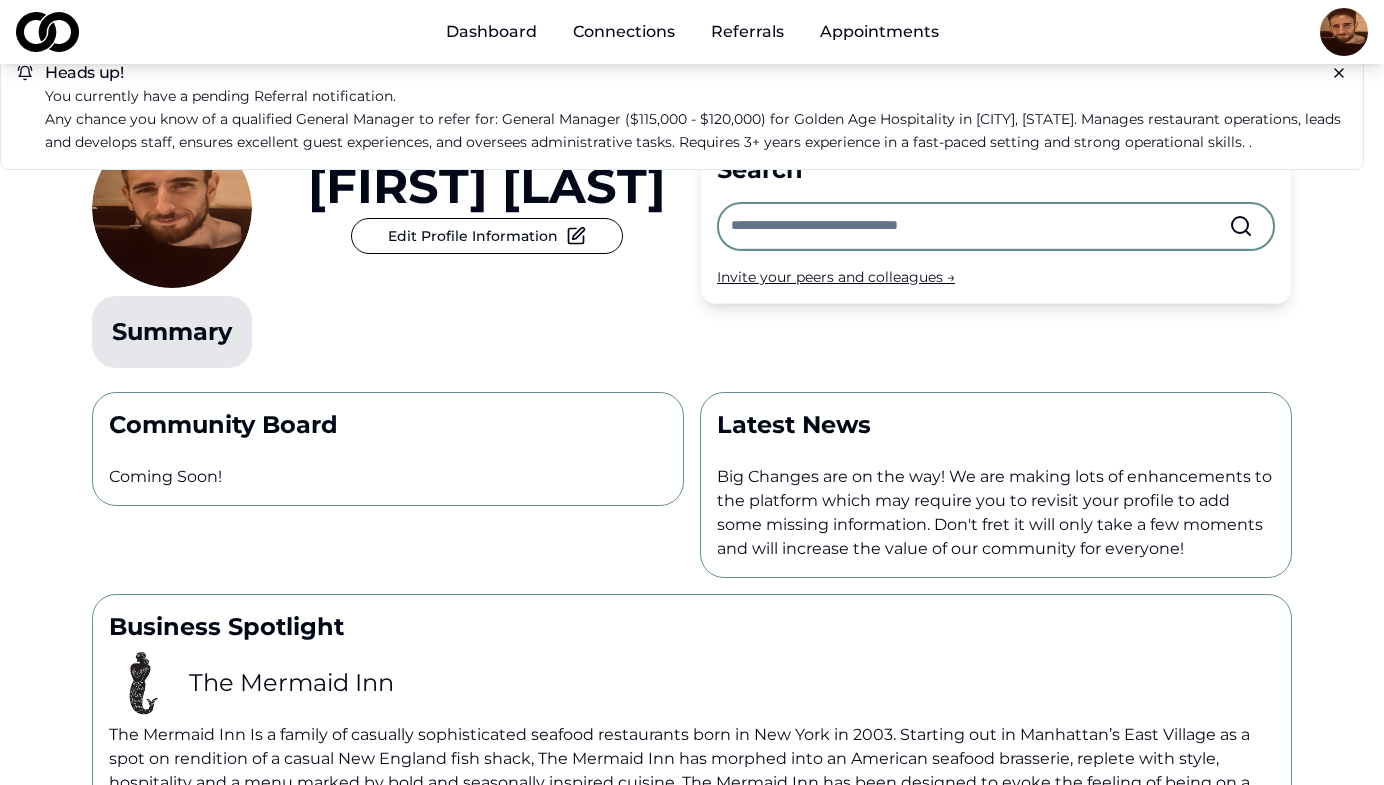 click 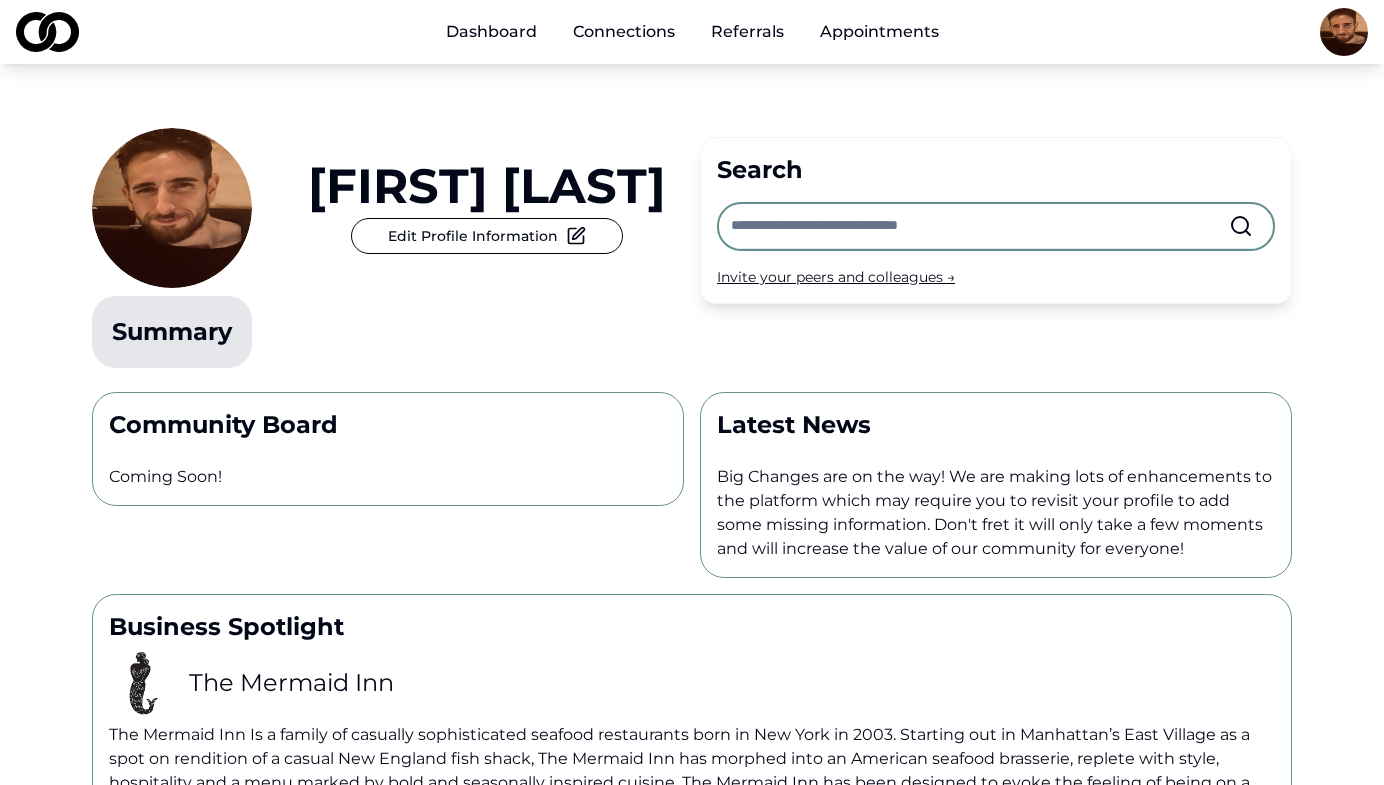 click on "Edit Profile Information" at bounding box center [487, 236] 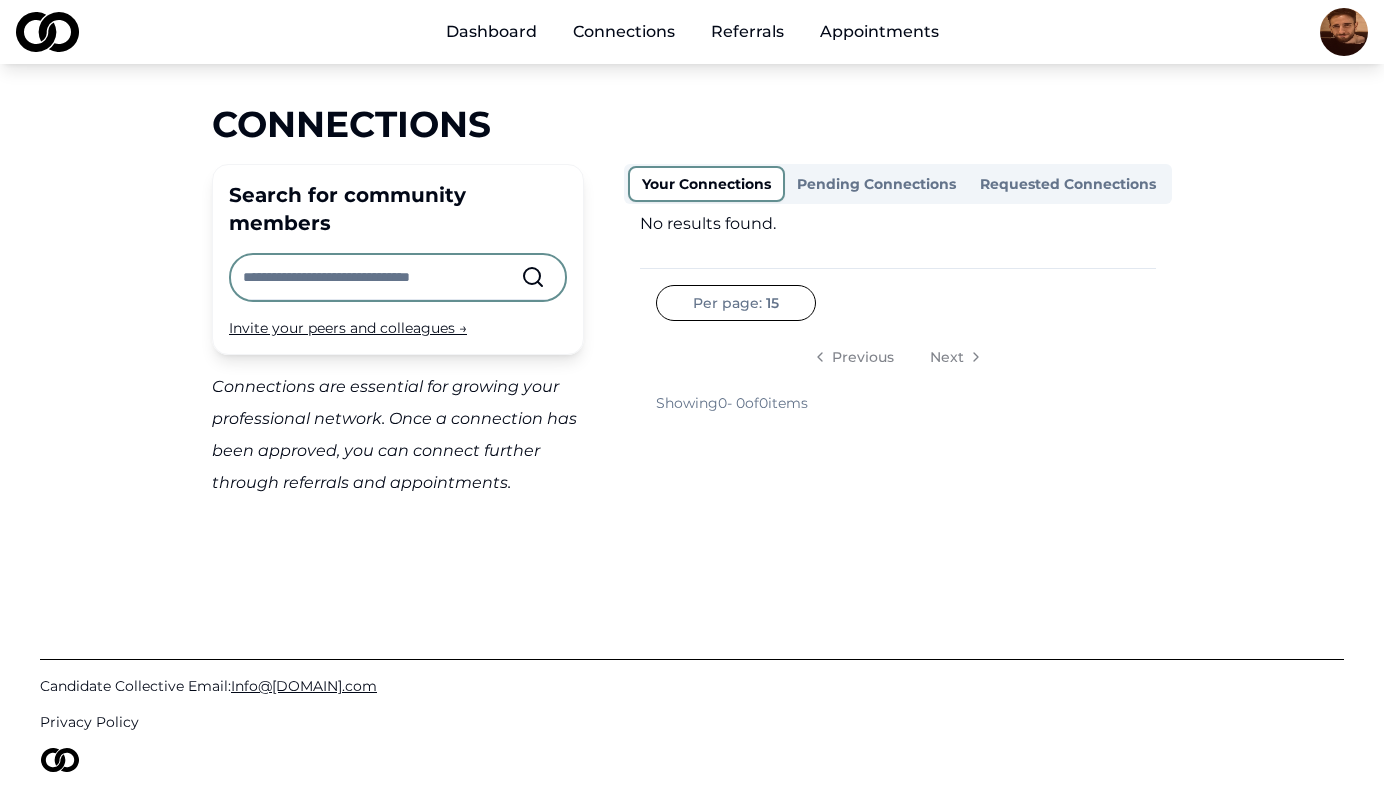 click on "Referrals" at bounding box center [747, 32] 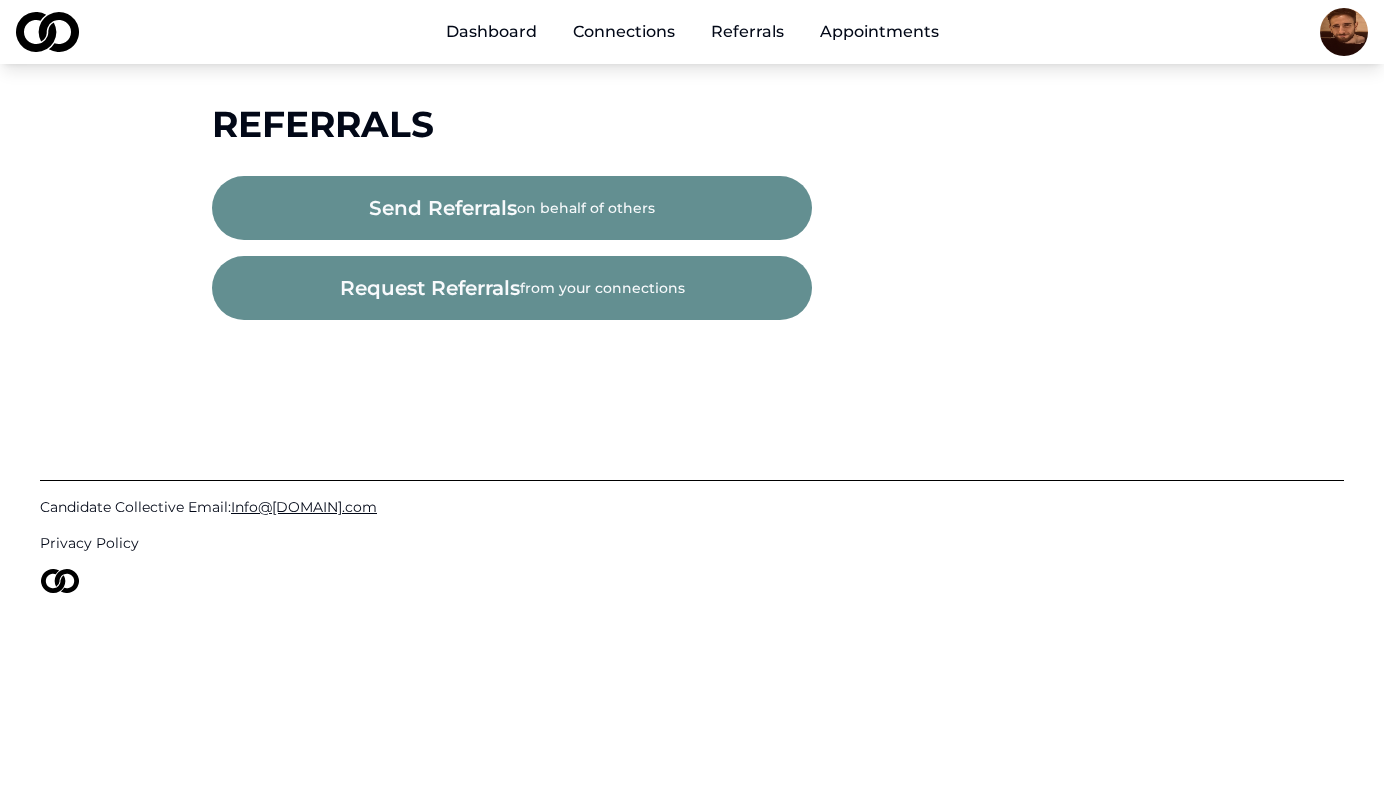 click on "Appointments" at bounding box center [879, 32] 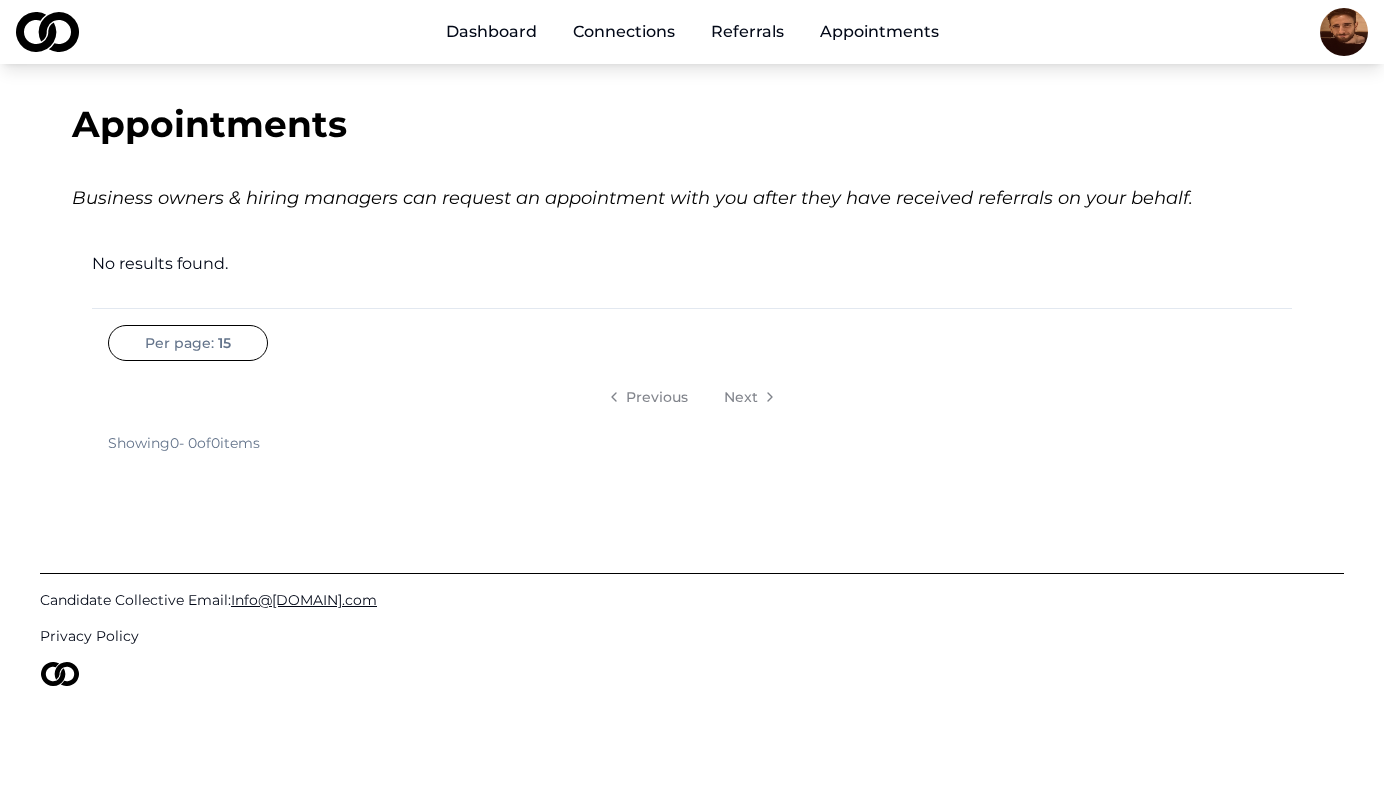 click on "Dashboard" at bounding box center [491, 32] 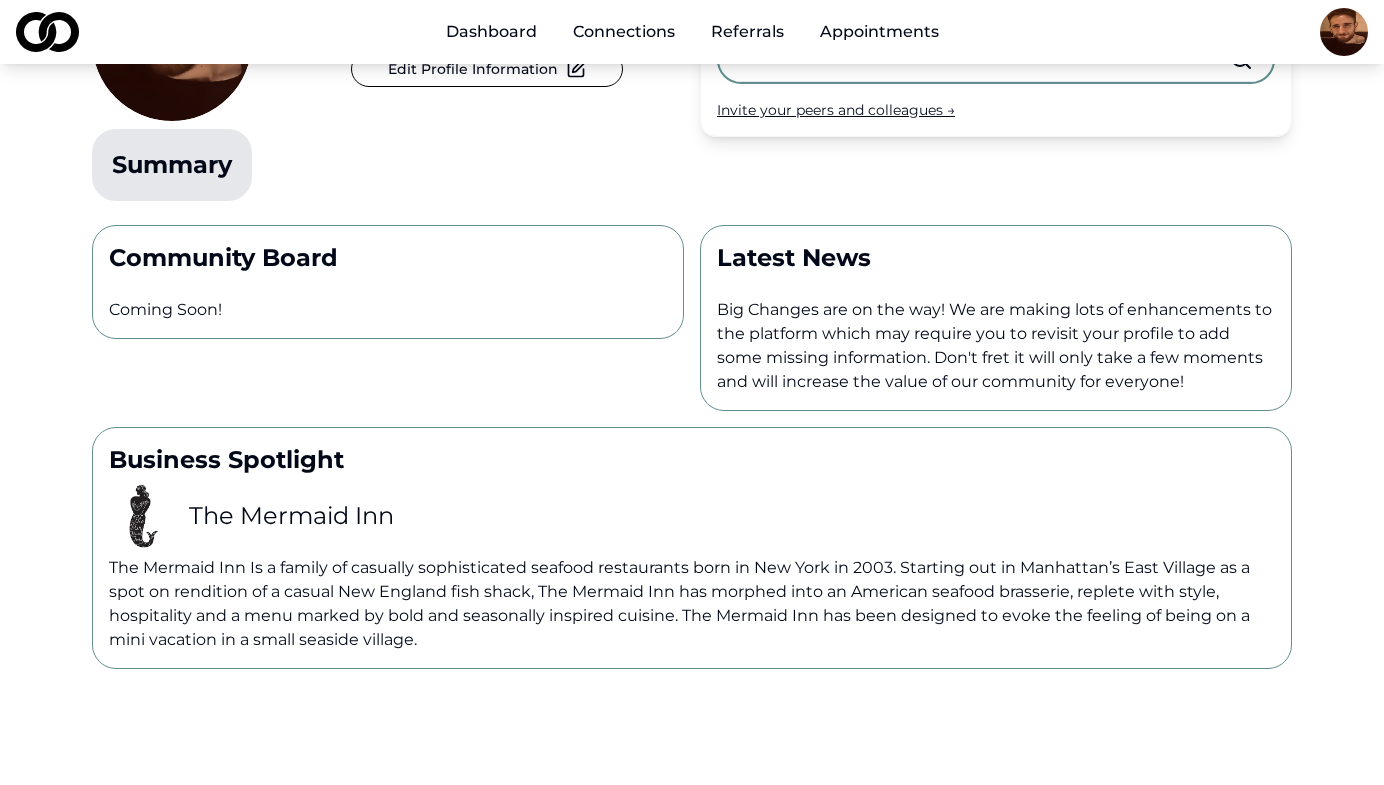 scroll, scrollTop: 0, scrollLeft: 0, axis: both 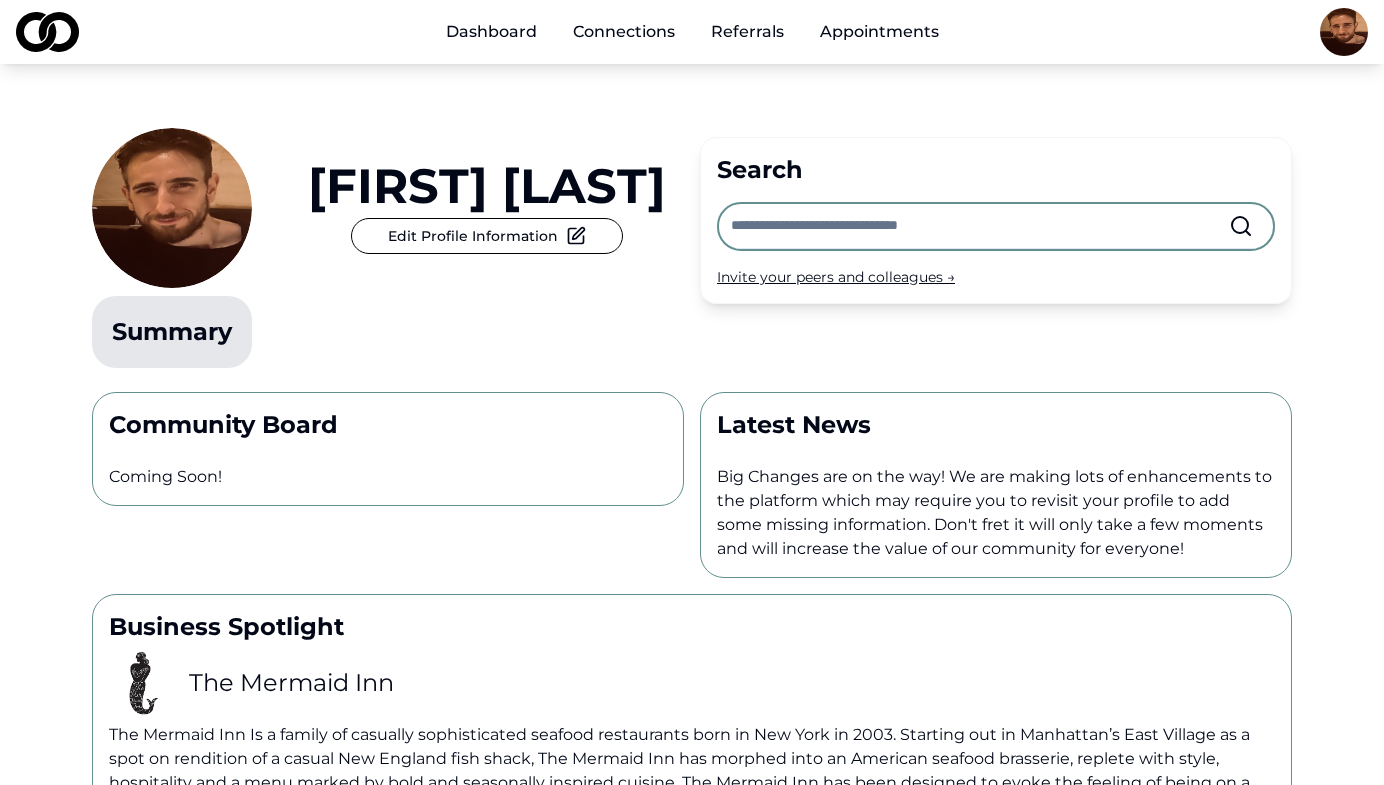 click at bounding box center [47, 32] 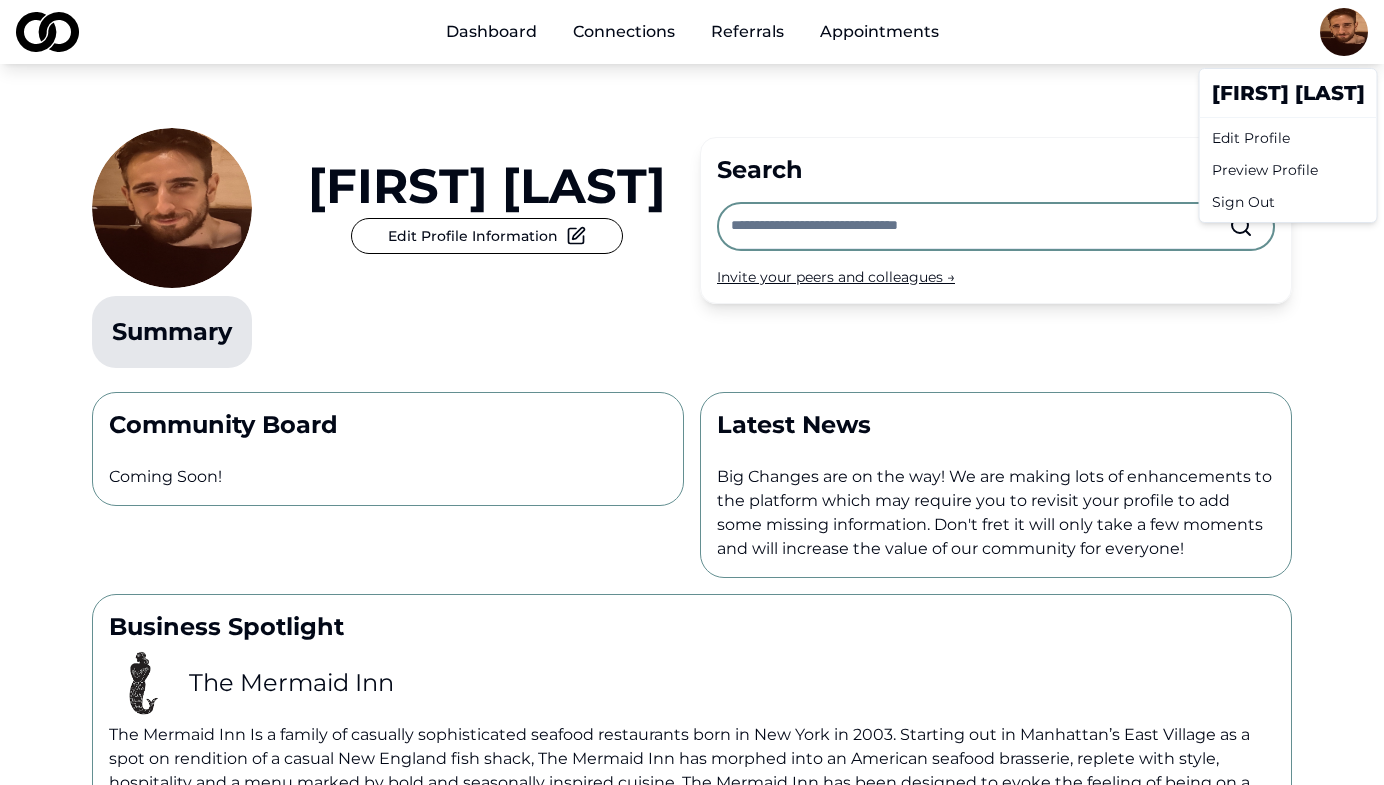 click on "Dashboard Connections Referrals Appointments Nico   Satryan Edit Profile Information Summary   Search Invite your peers and colleagues → Community Board Coming Soon! Latest News Big Changes are on the way!
We are making lots of enhancements to the platform which may require you to revisit your profile to add some missing information. Don't fret it will only take a few moments and will increase the value of our community for everyone! Business Spotlight The Mermaid Inn  The Mermaid Inn
Is a family of casually sophisticated seafood restaurants born in New York in 2003.
Starting out in Manhattan’s East Village as a spot on rendition of a casual New England fish shack, The Mermaid Inn has morphed into an American seafood brasserie, replete with style, hospitality and a menu marked by bold and seasonally inspired cuisine. The Mermaid Inn has been designed to evoke the feeling of being on a mini vacation in a small seaside village.  Candidate Collective Email:  Info@CandidateCollective.com Privacy Policy" at bounding box center [692, 392] 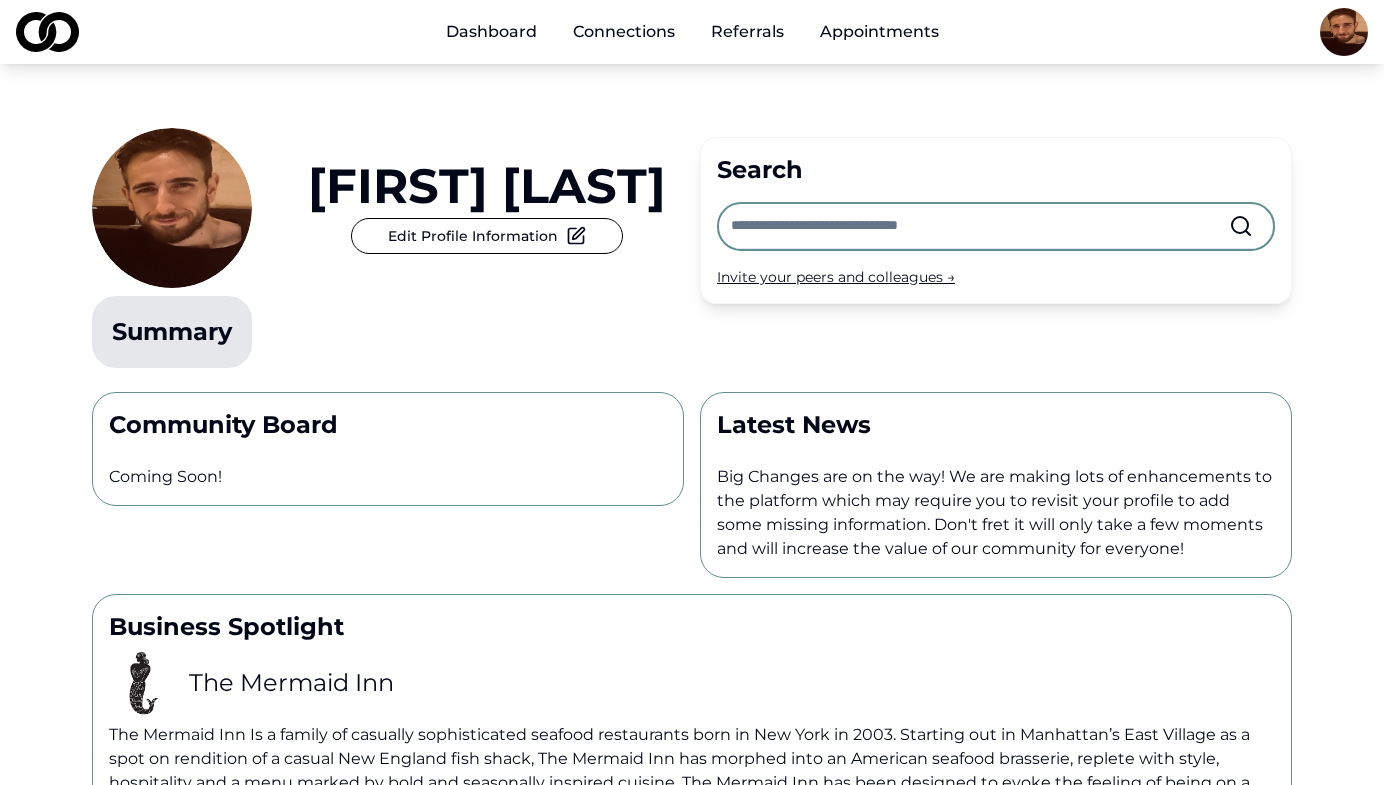 click on "Connections" at bounding box center (624, 32) 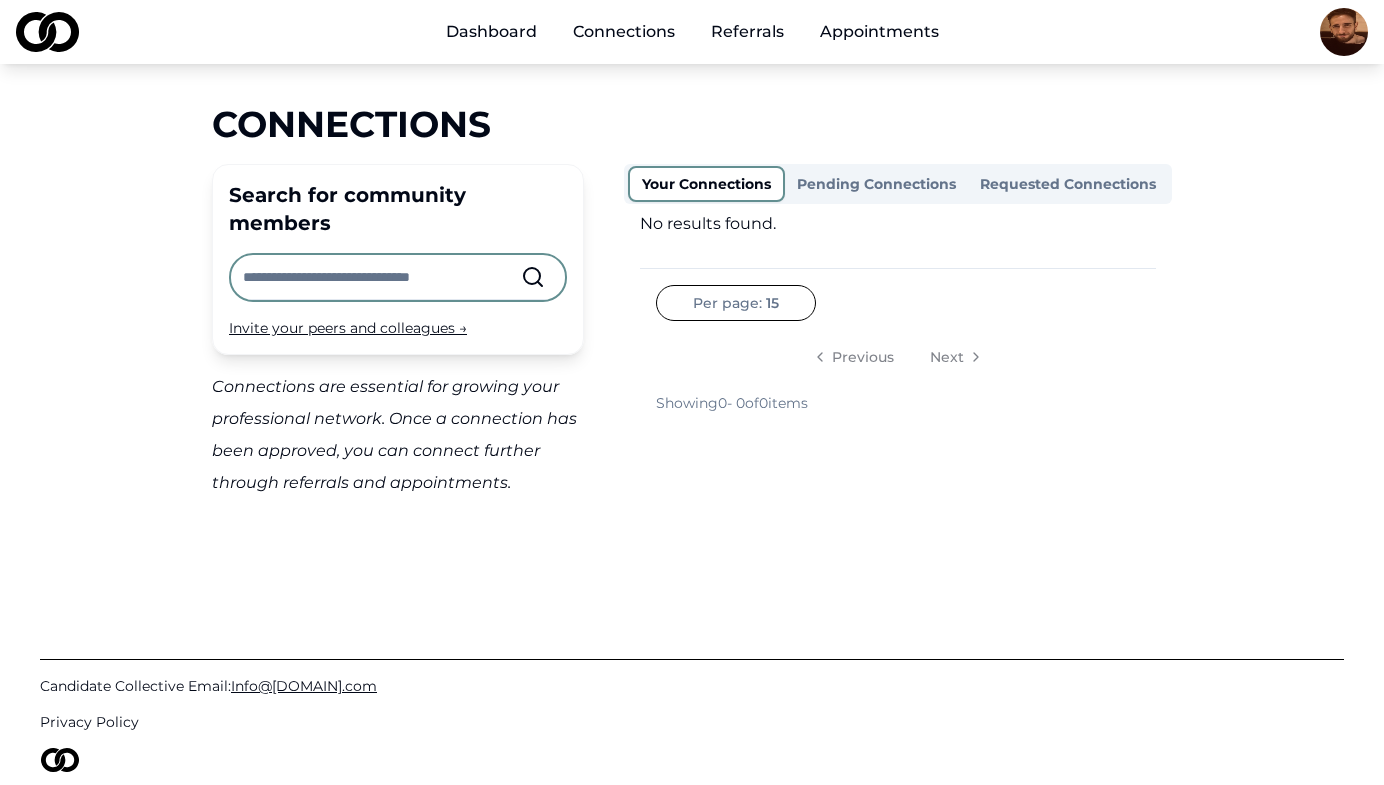 click on "Referrals" at bounding box center (747, 32) 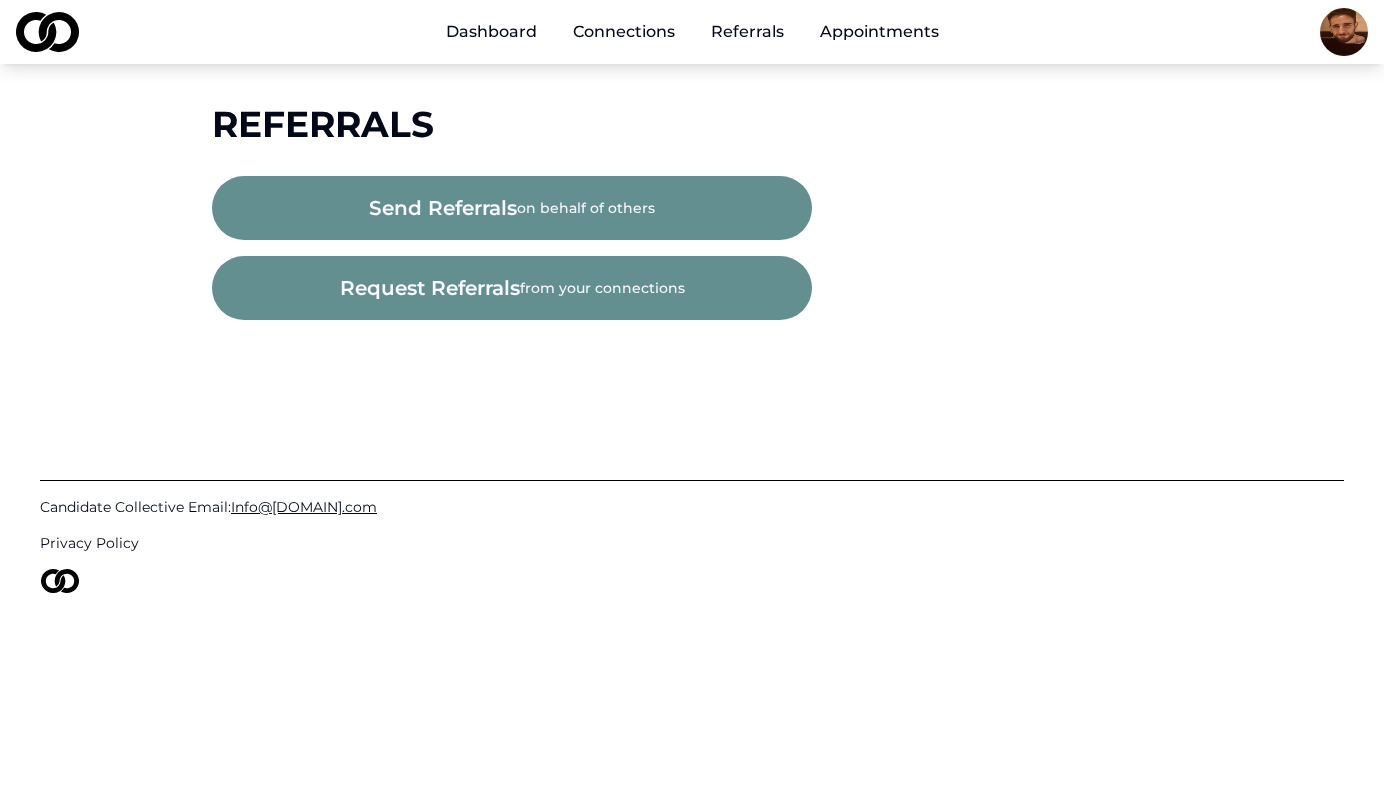 click on "Appointments" at bounding box center [879, 32] 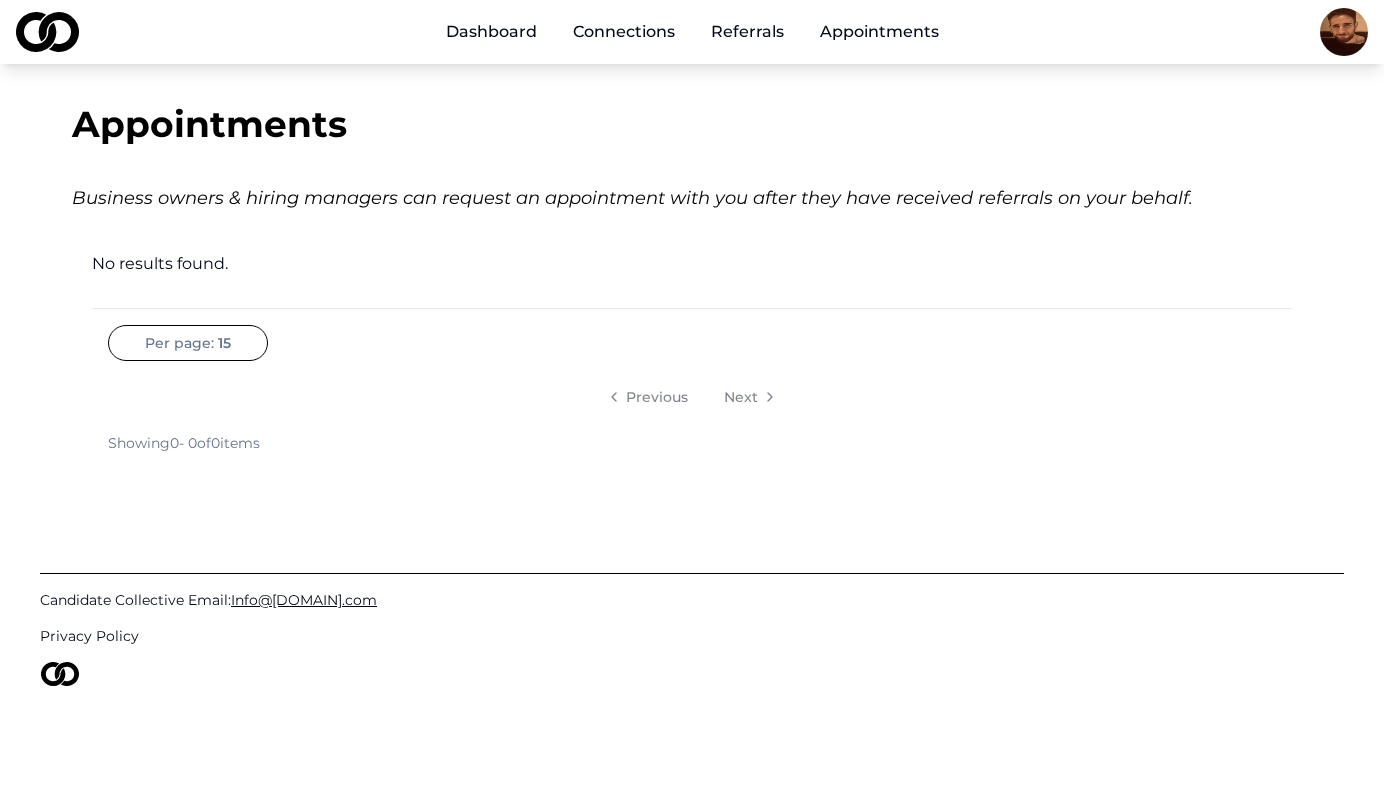 click on "Dashboard" at bounding box center (491, 32) 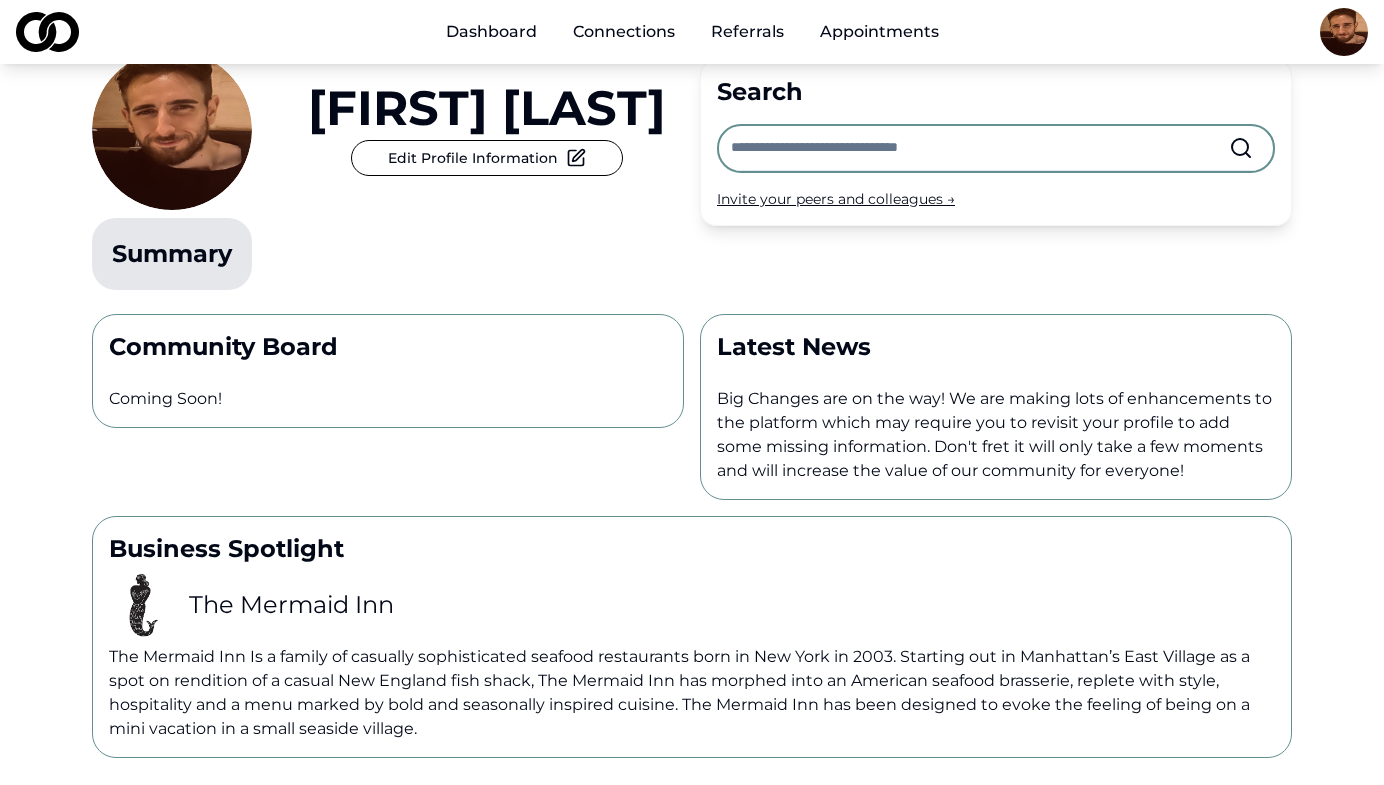 scroll, scrollTop: 82, scrollLeft: 0, axis: vertical 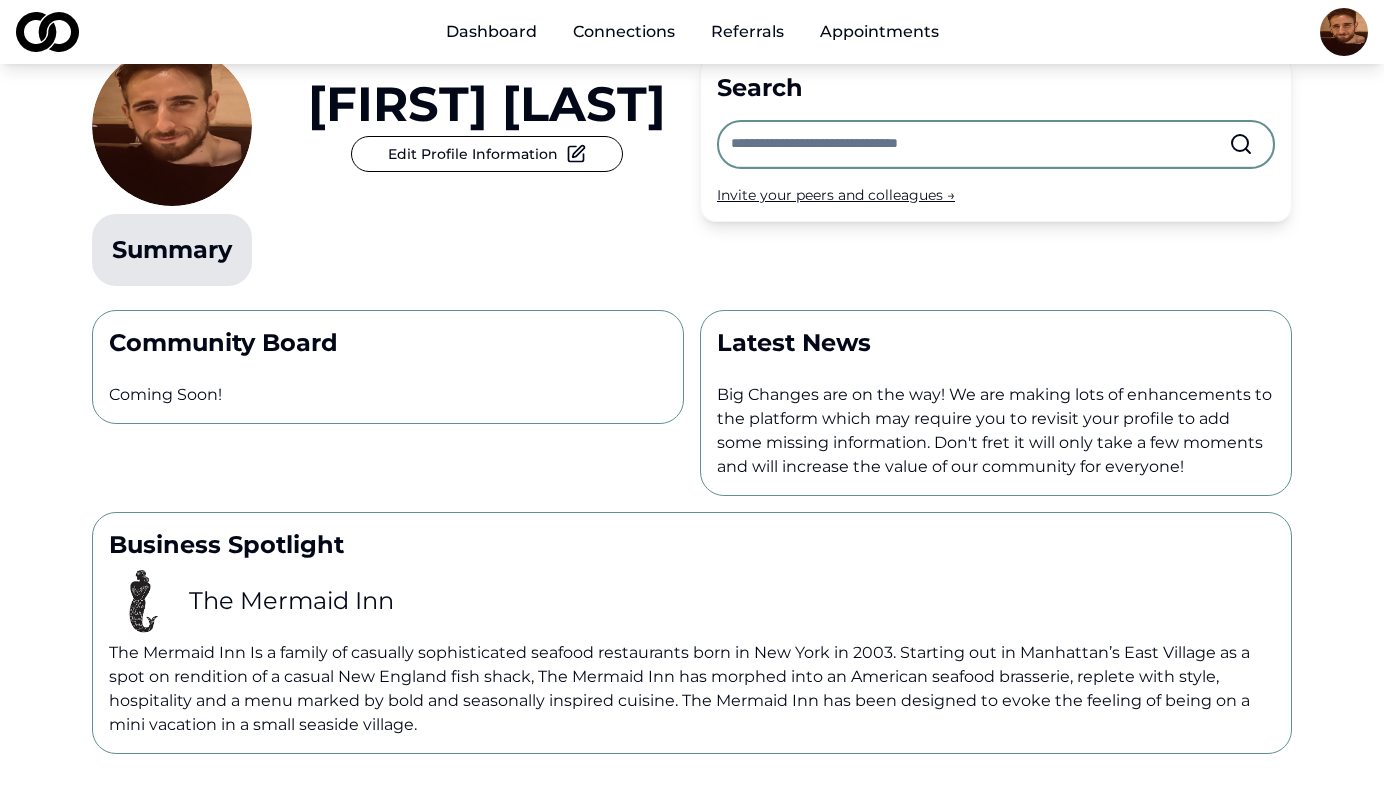 click on "Community Board Coming Soon!" at bounding box center (388, 367) 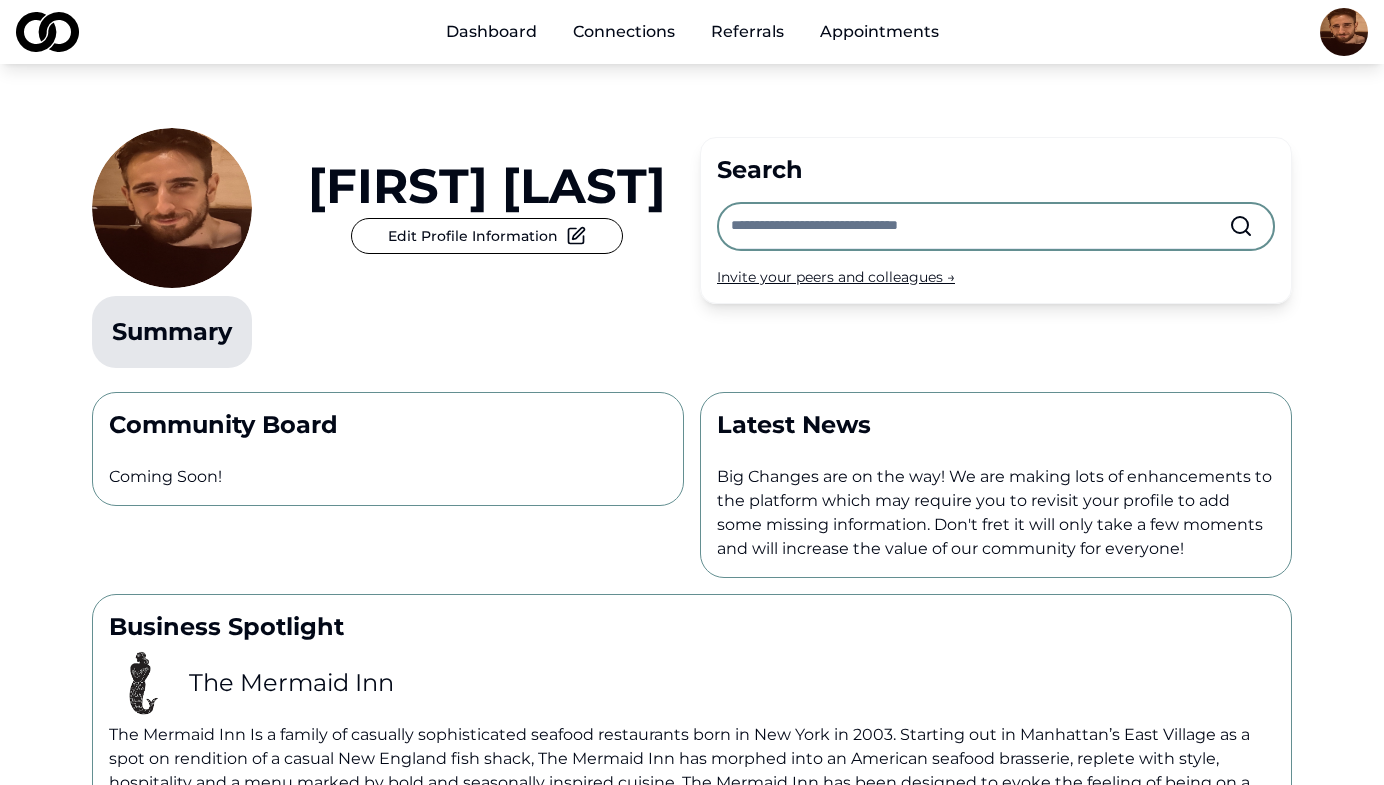 scroll, scrollTop: 1, scrollLeft: 0, axis: vertical 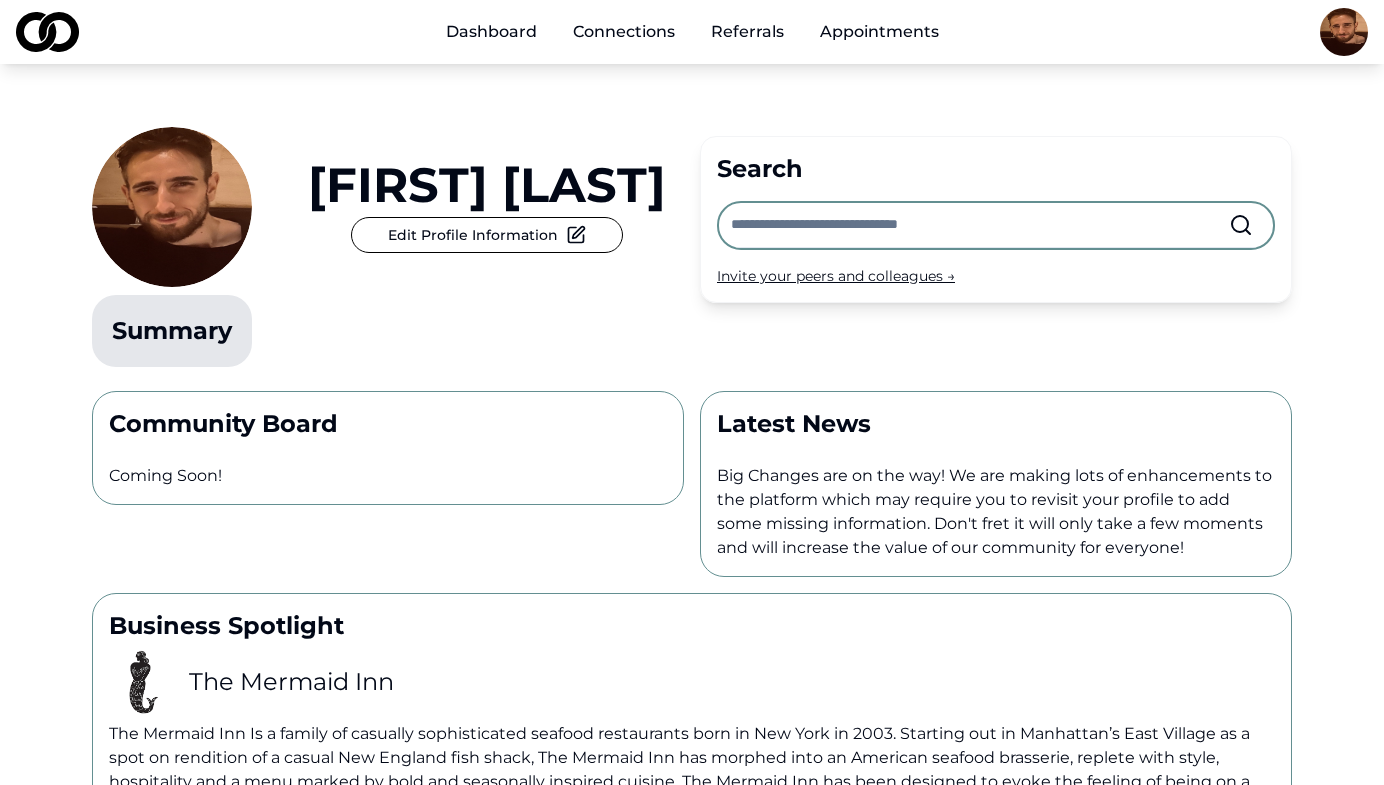 click at bounding box center [980, 225] 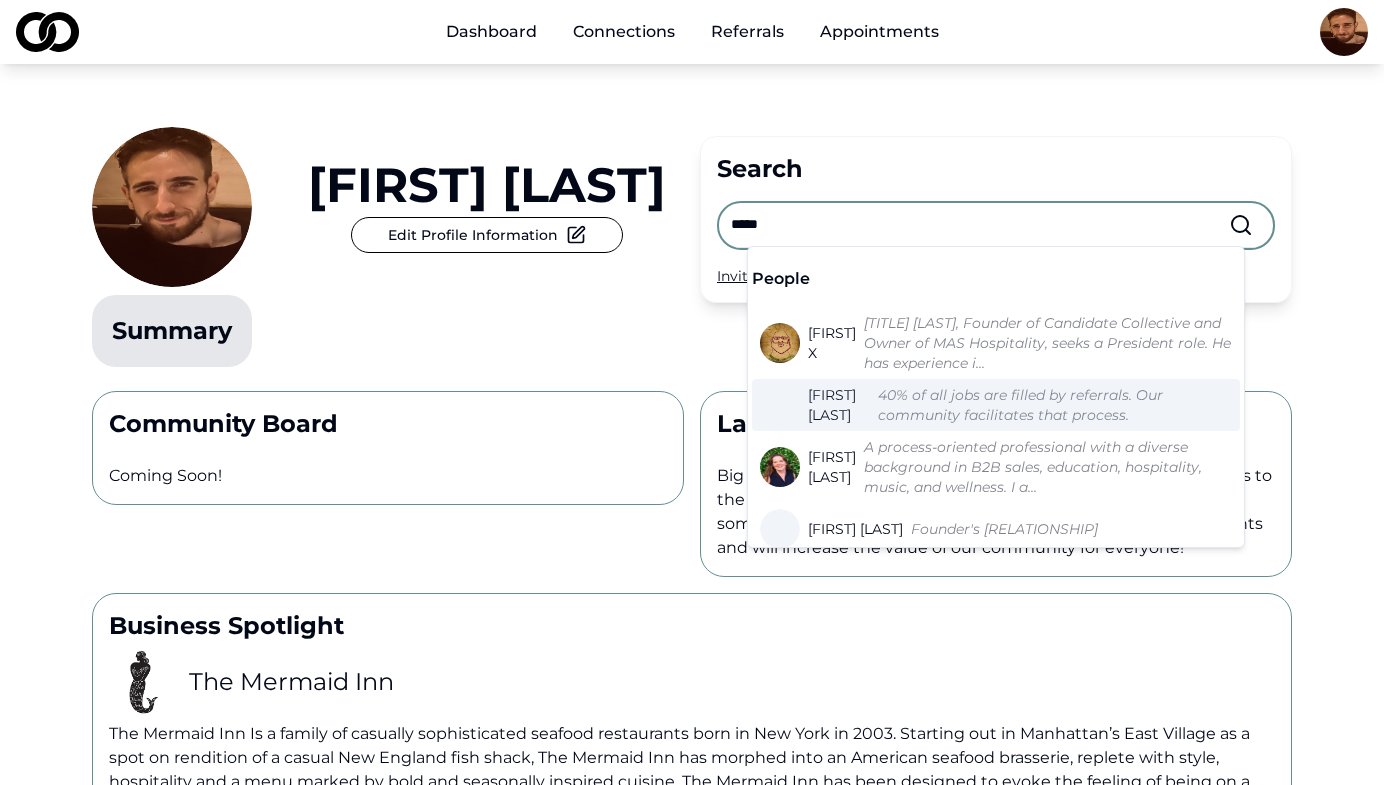 type on "*****" 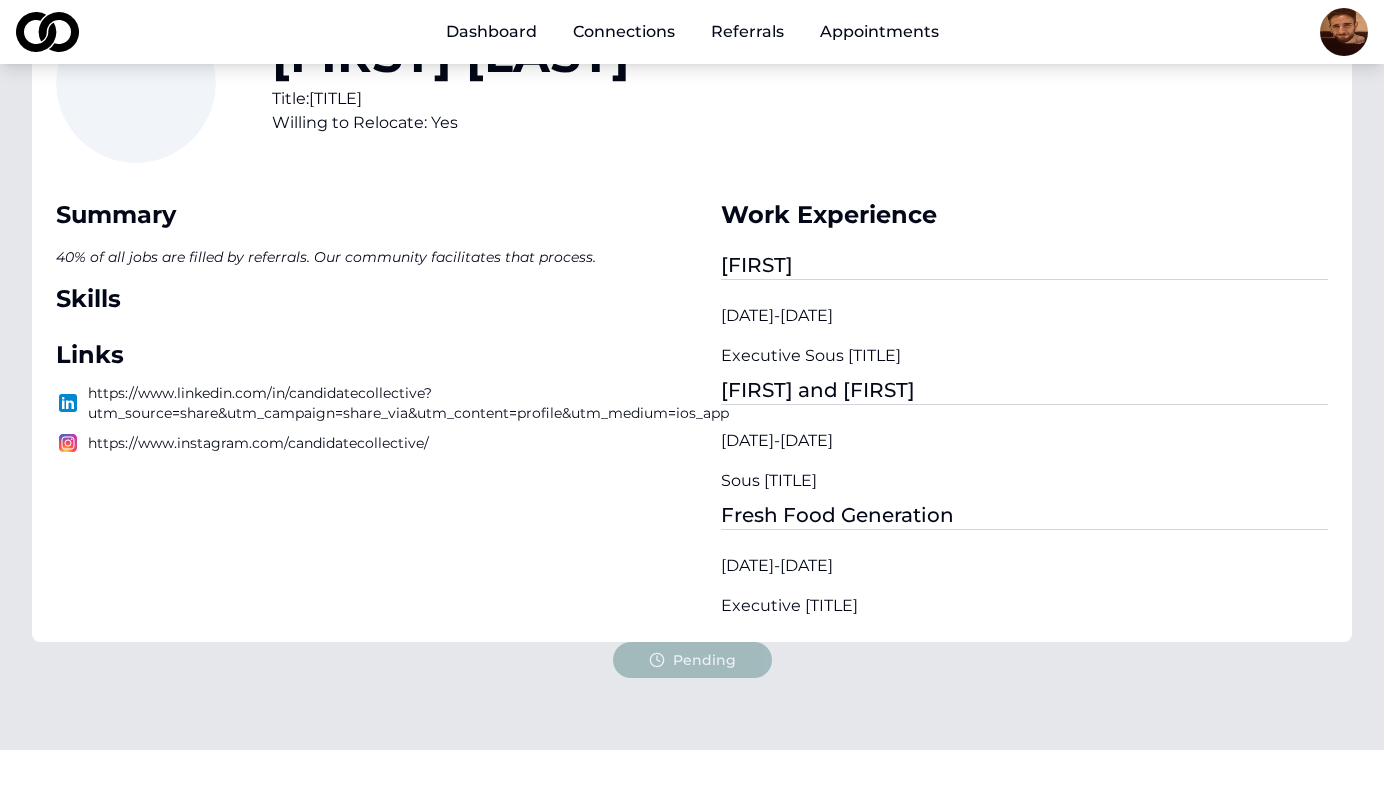 scroll, scrollTop: 161, scrollLeft: 0, axis: vertical 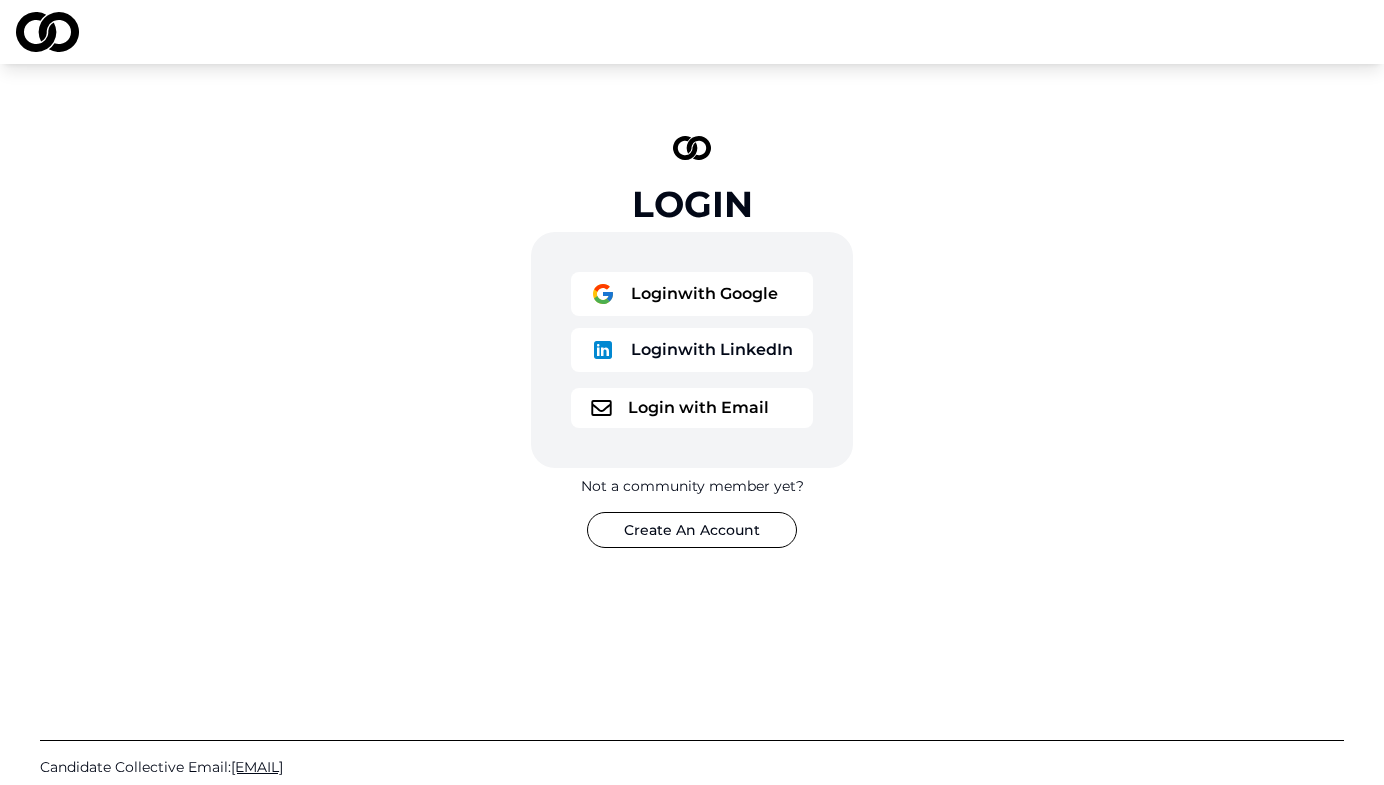 click on "Login with Email" at bounding box center (692, 408) 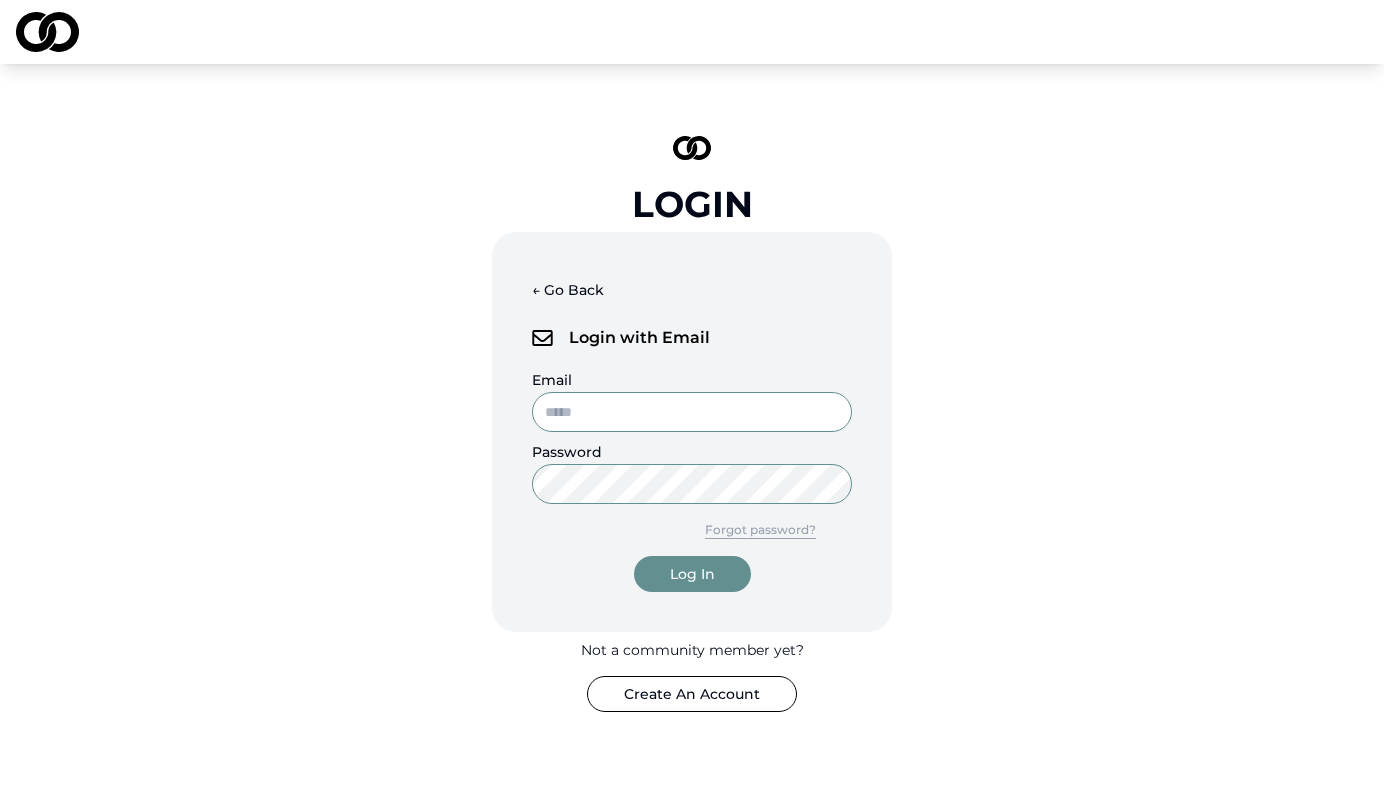 click on "Email" at bounding box center [692, 412] 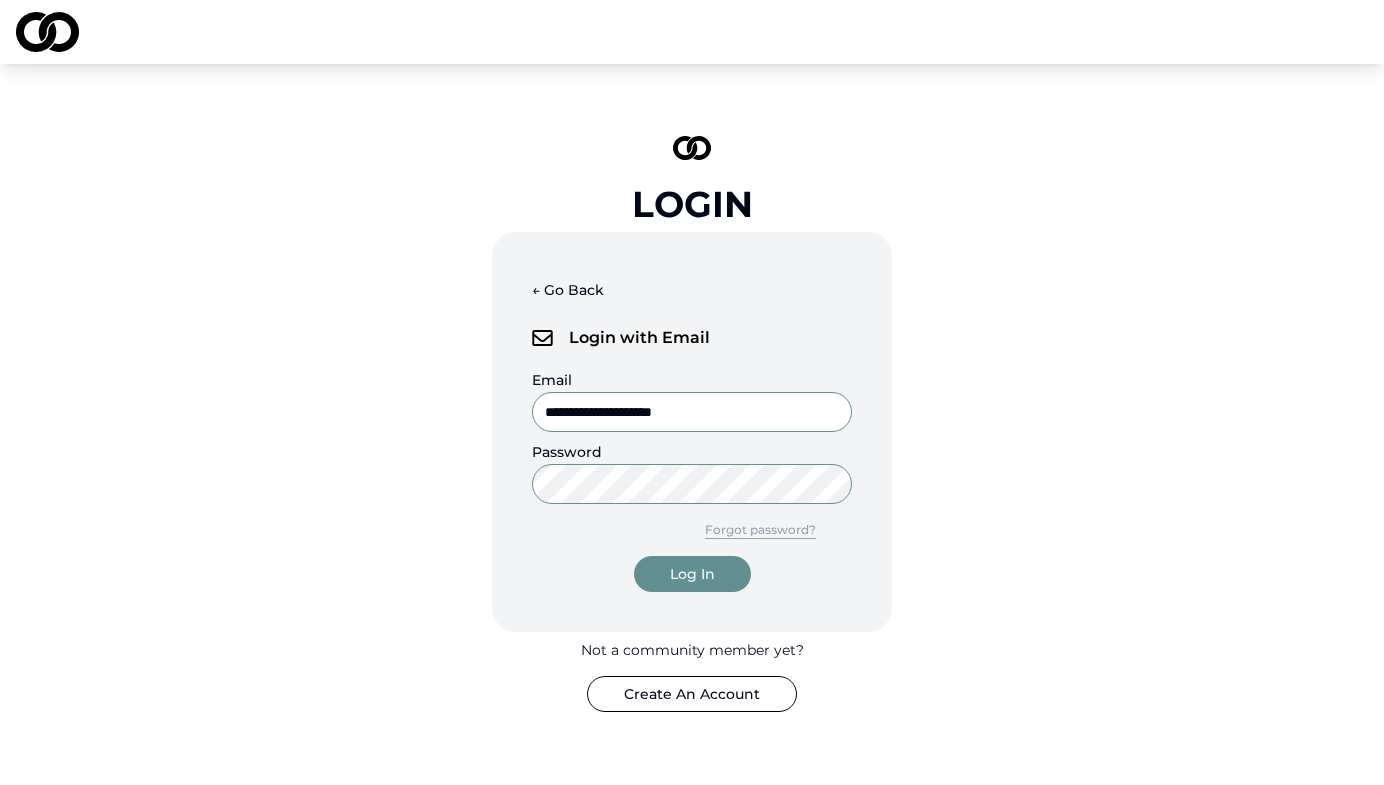 click on "Log In" at bounding box center (692, 574) 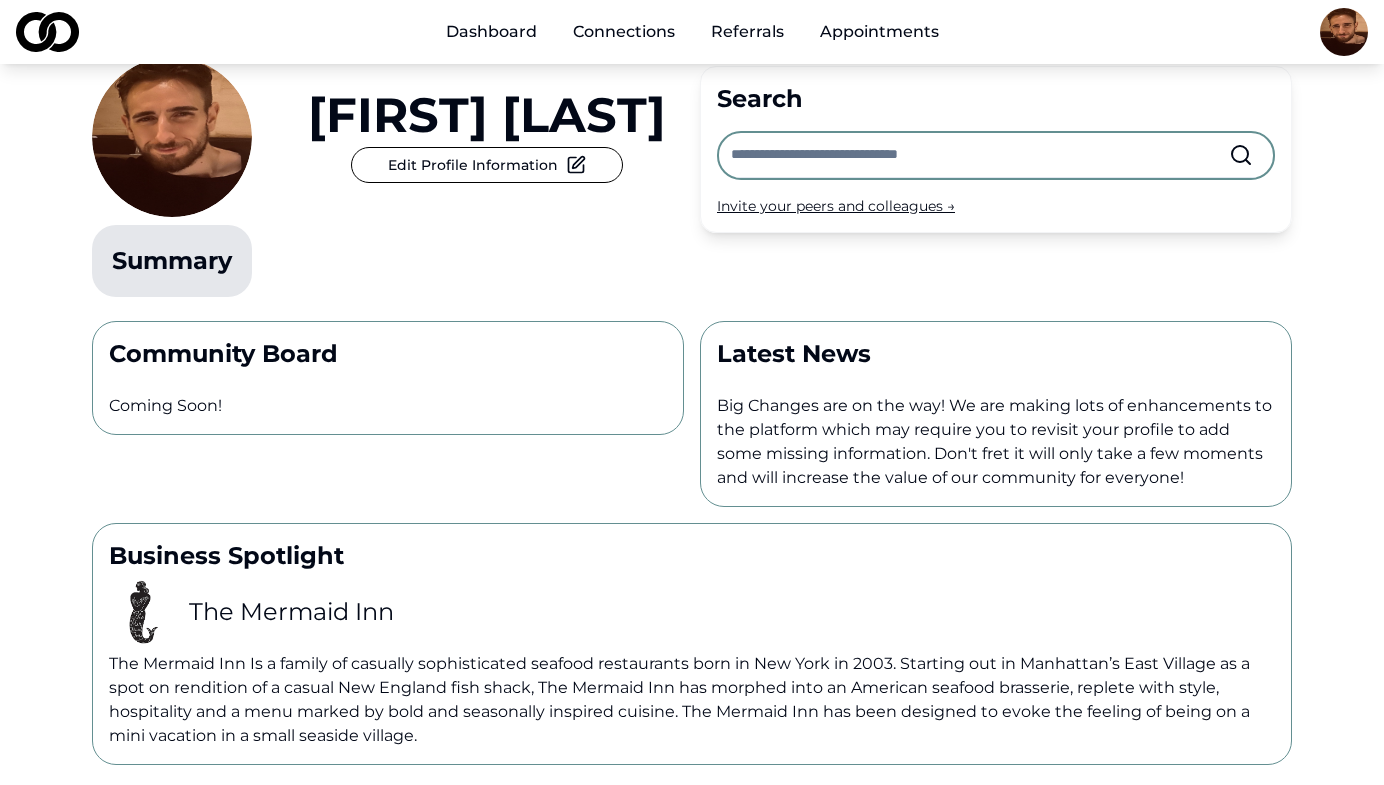scroll, scrollTop: 0, scrollLeft: 0, axis: both 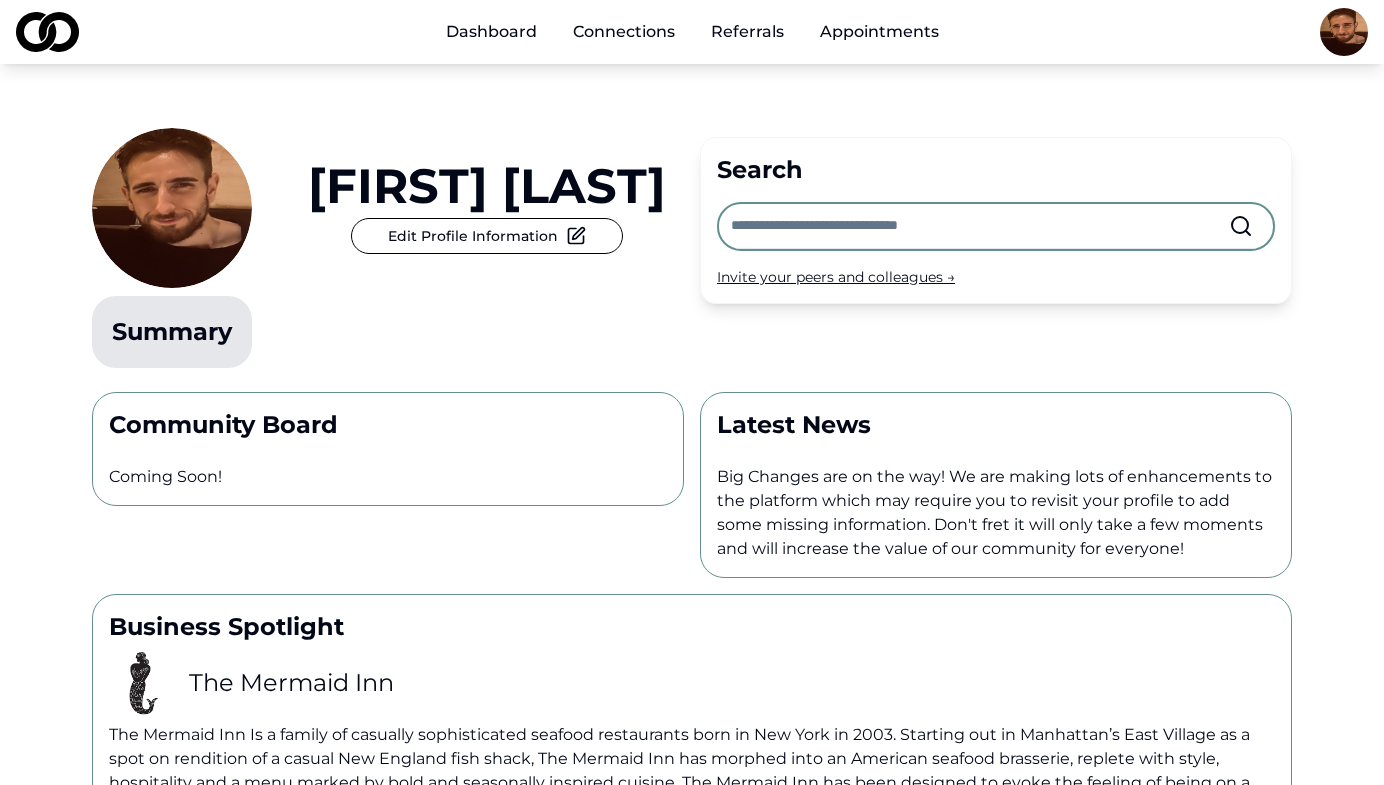click on "Connections" at bounding box center [624, 32] 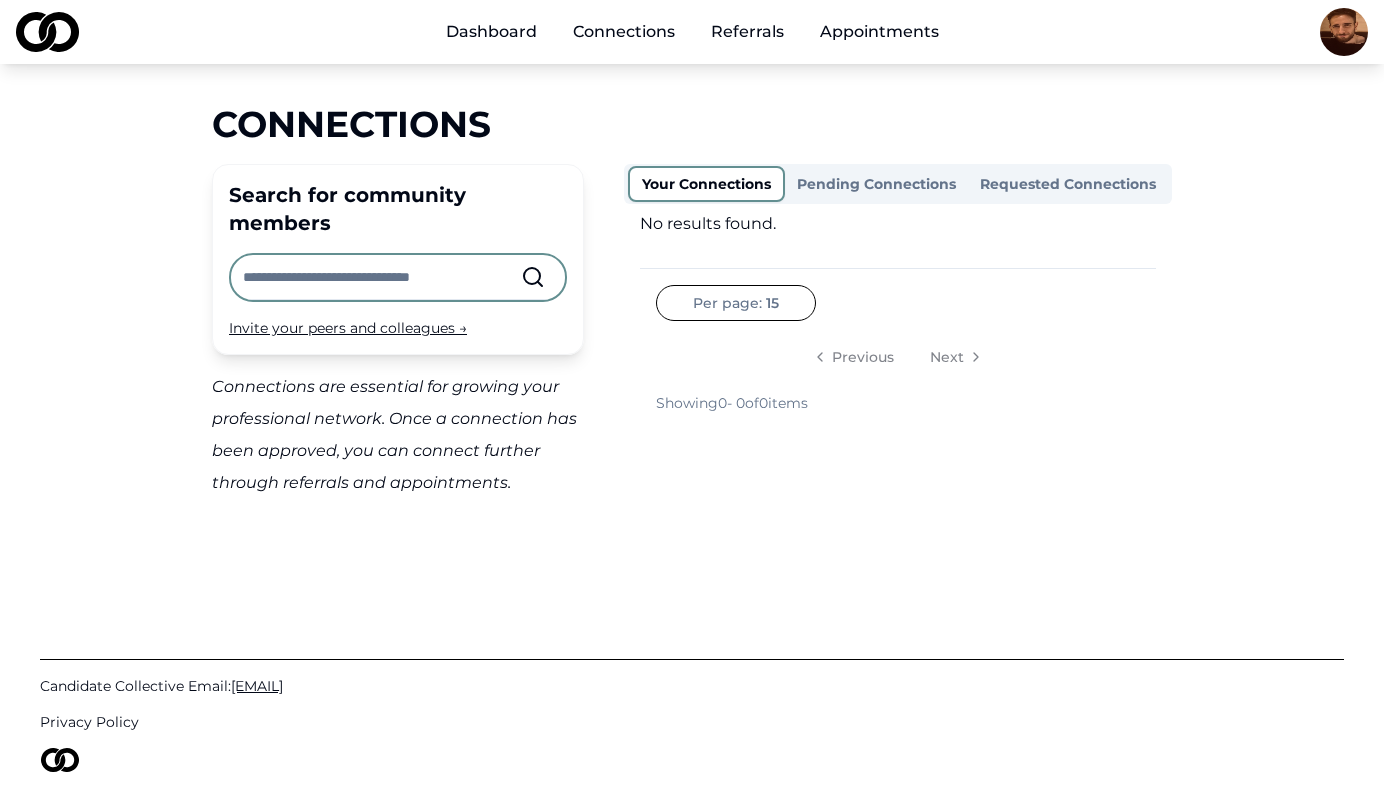 click on "Pending Connections" at bounding box center (876, 184) 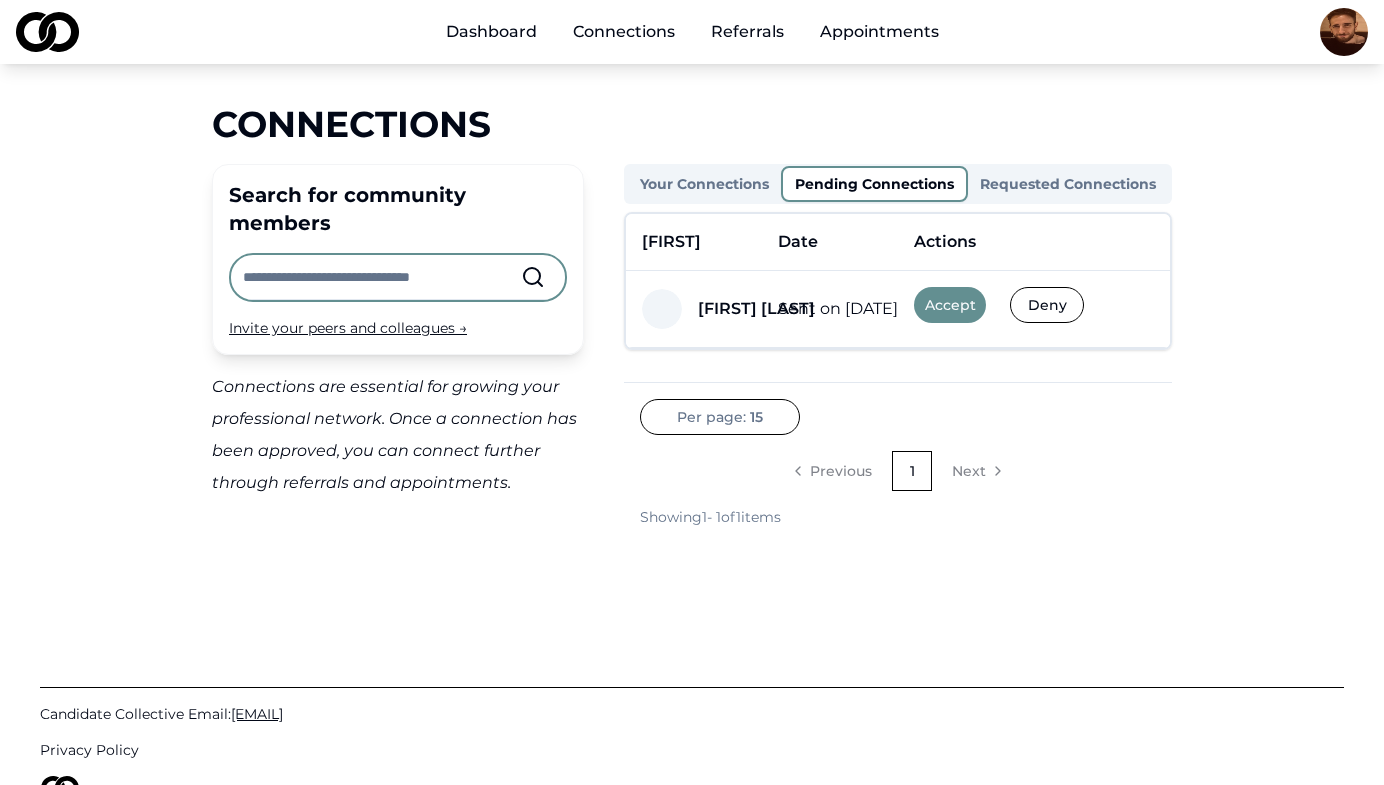 click on "Accept" at bounding box center (950, 305) 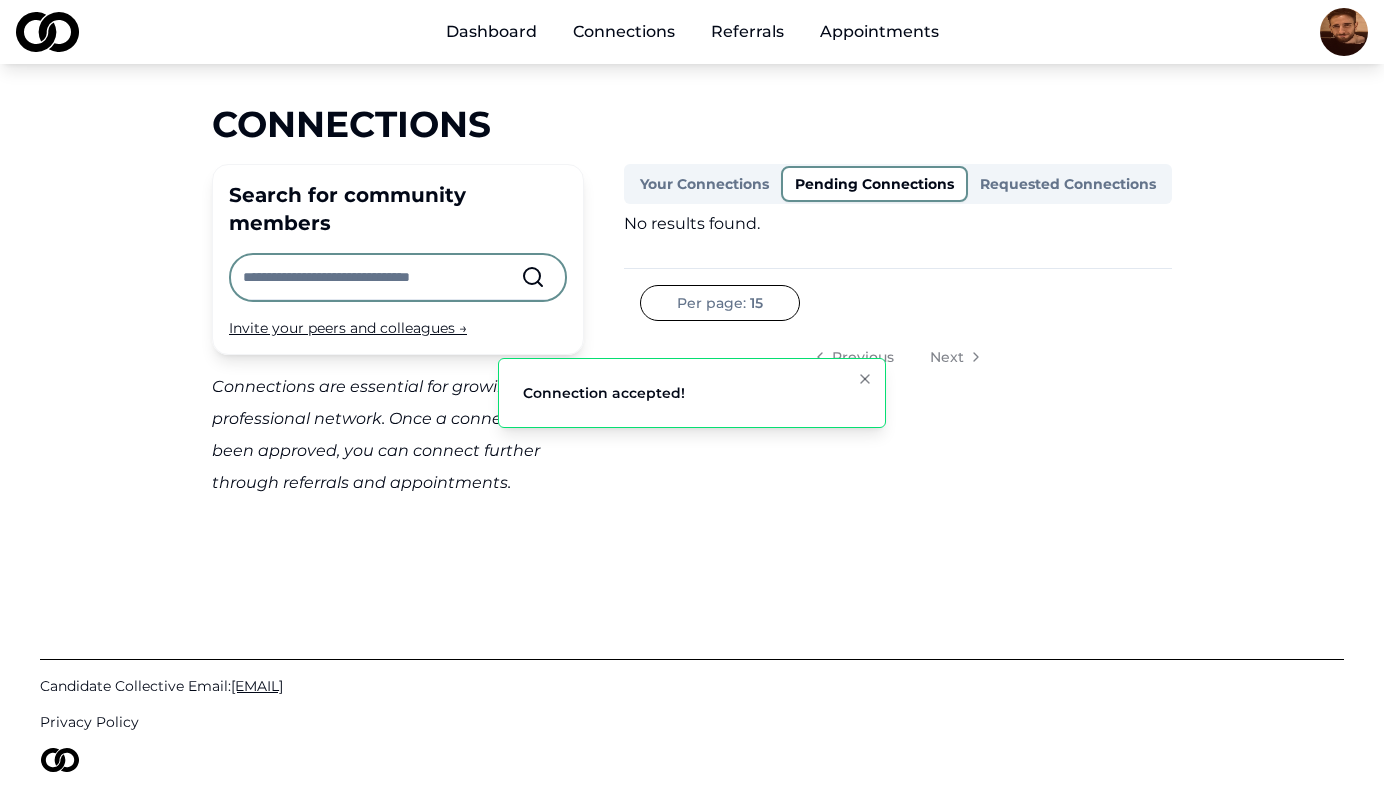 click 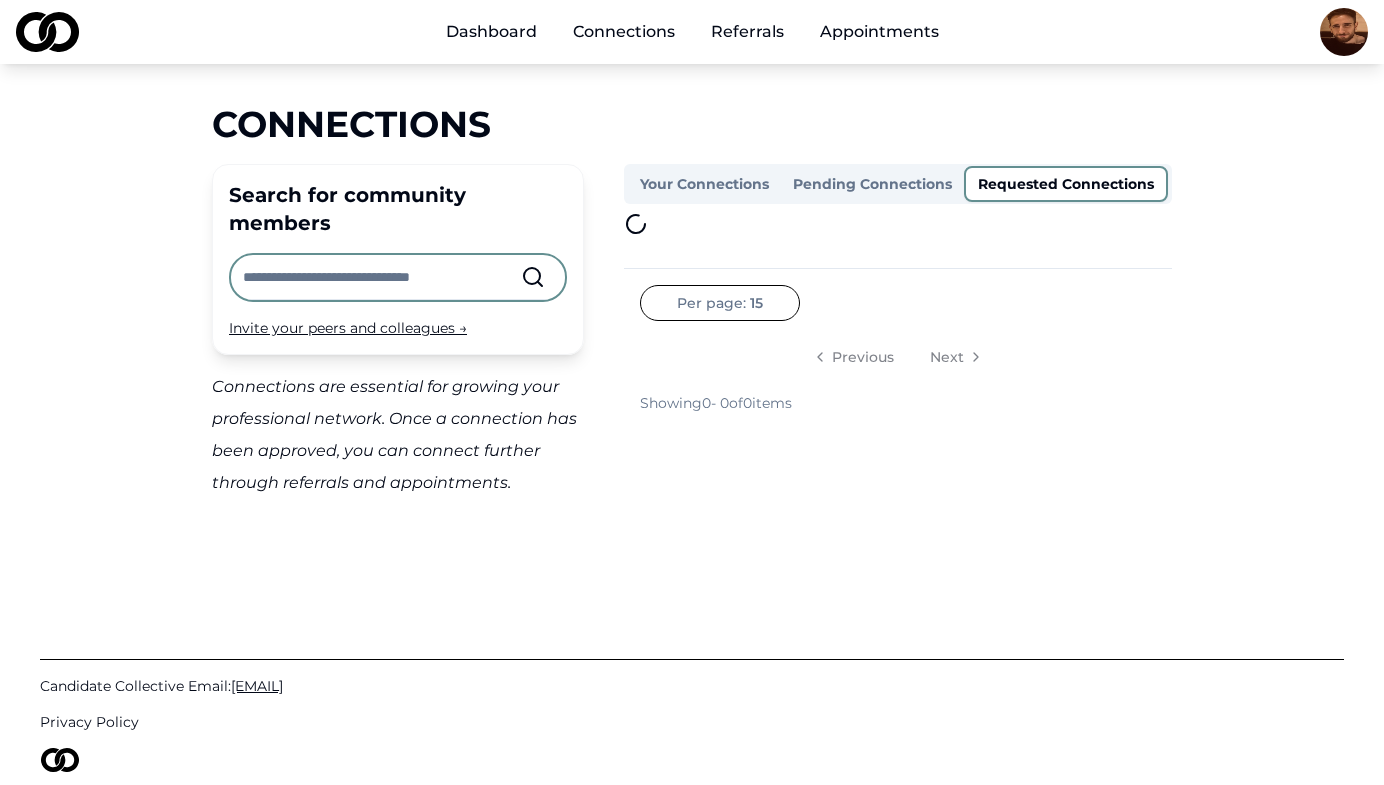 click on "Requested Connections" at bounding box center (1066, 184) 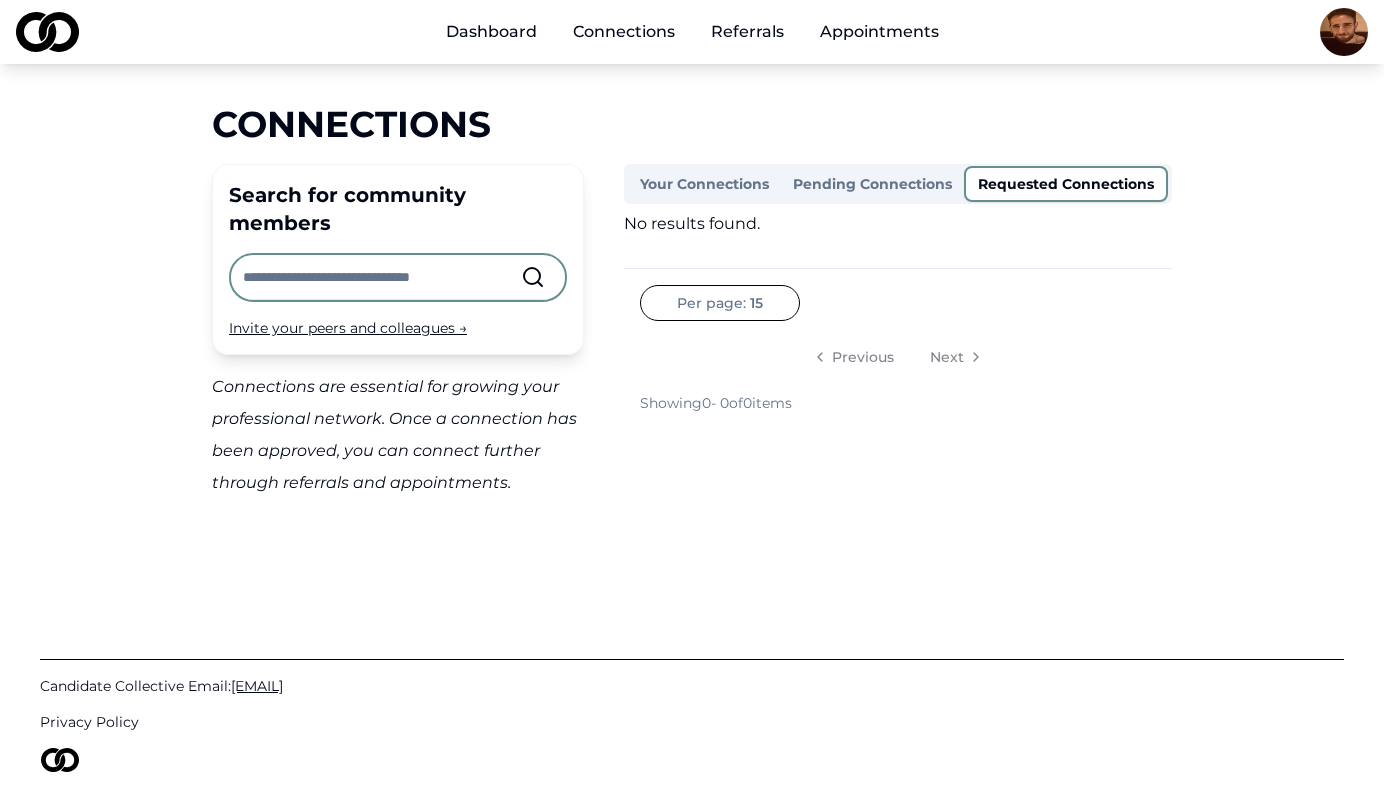 click on "Pending Connections" at bounding box center (872, 184) 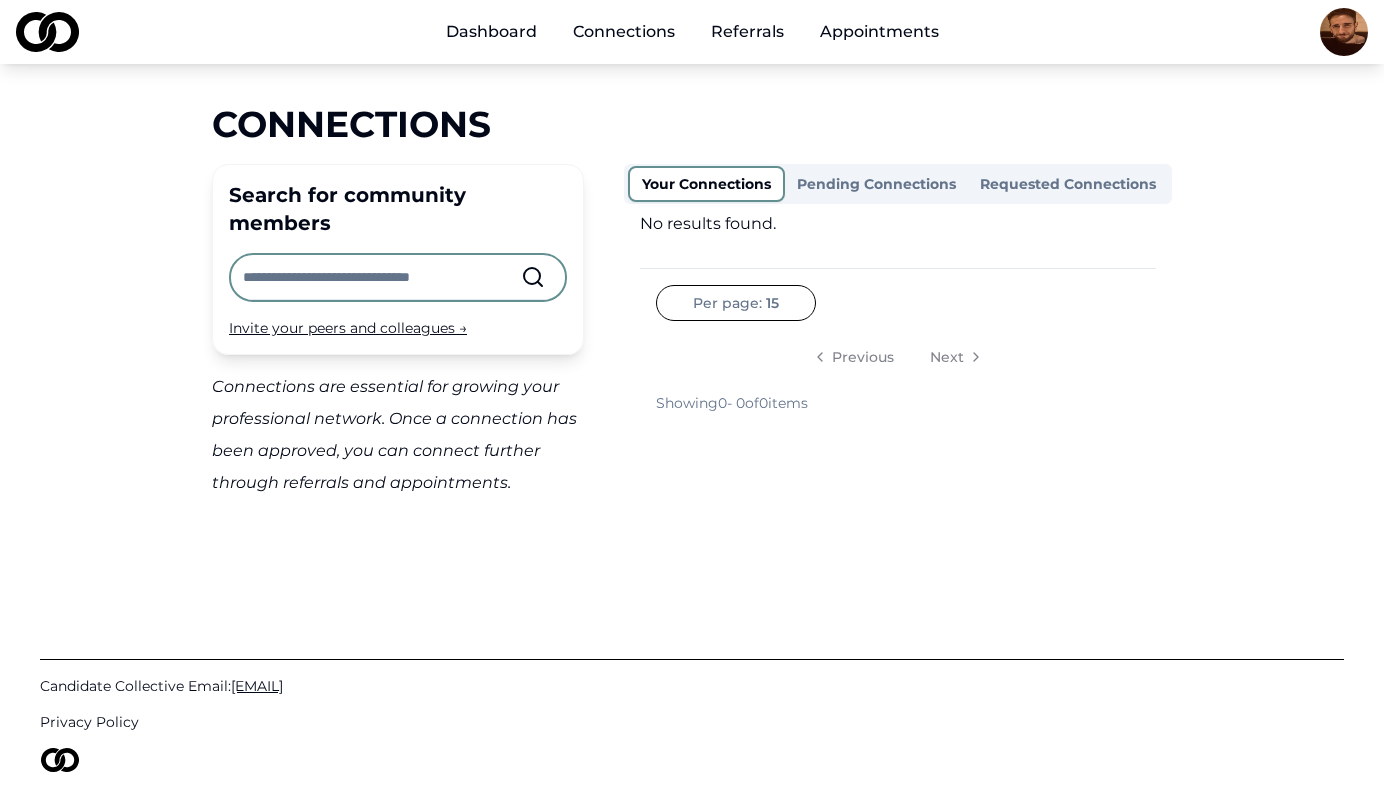 click on "Your Connections" at bounding box center [706, 184] 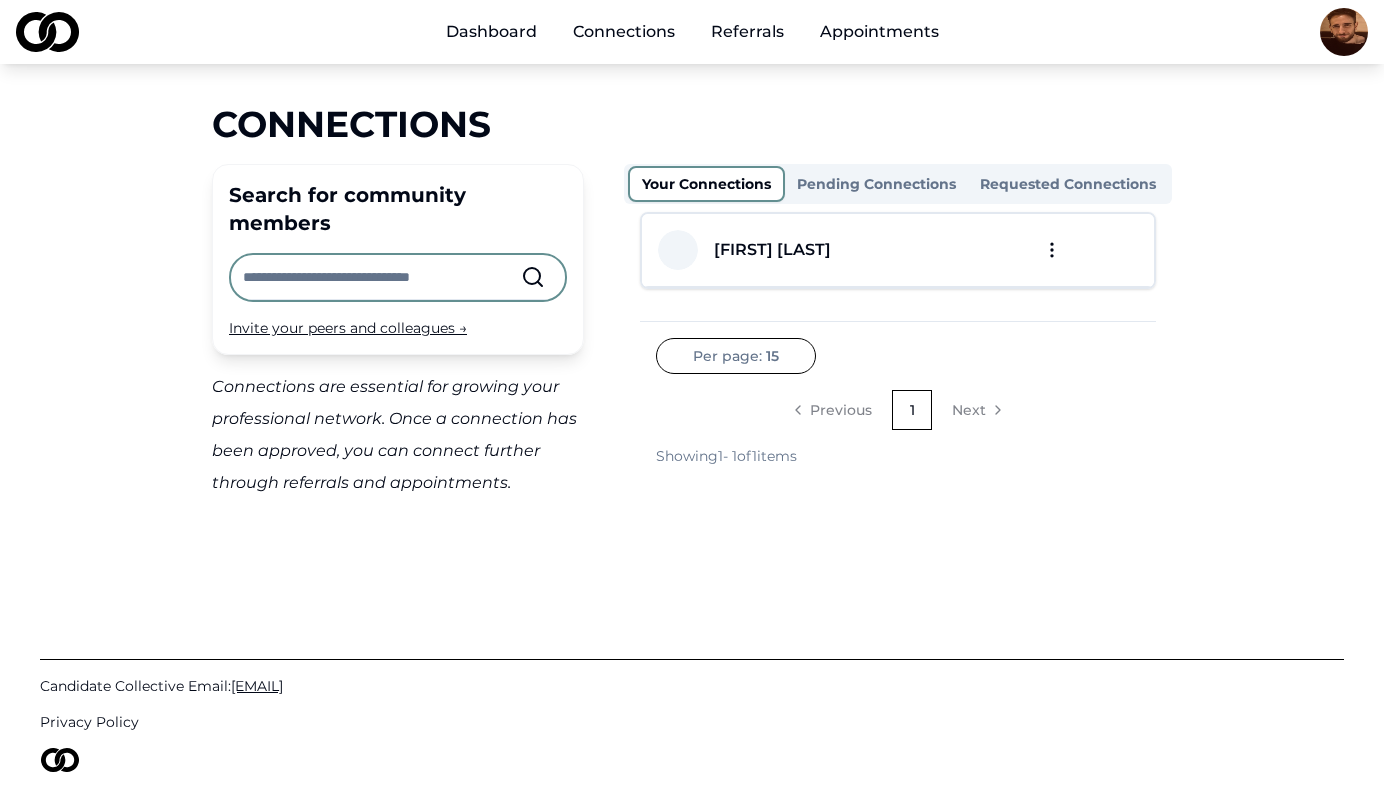 click on "[FIRST] [LAST]" at bounding box center (772, 250) 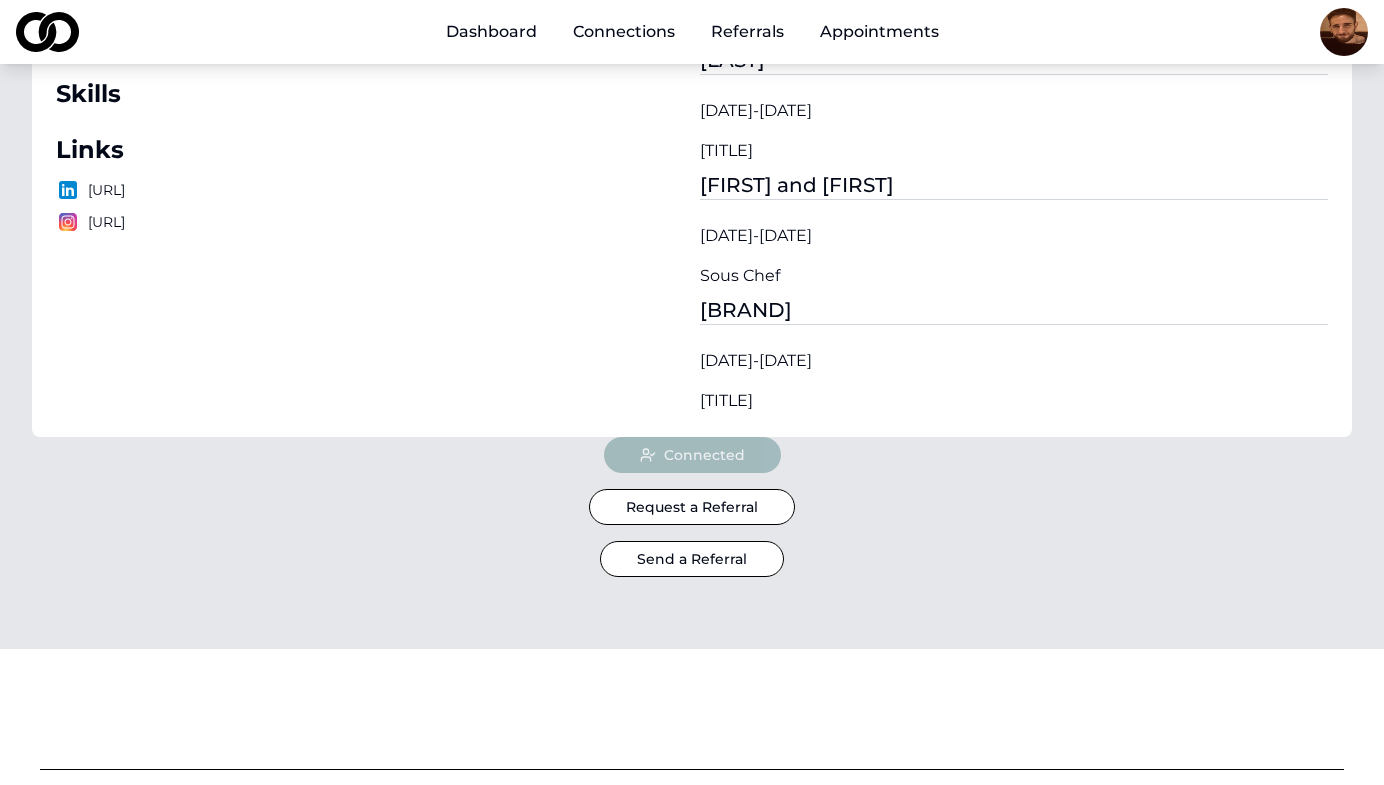 scroll, scrollTop: 0, scrollLeft: 0, axis: both 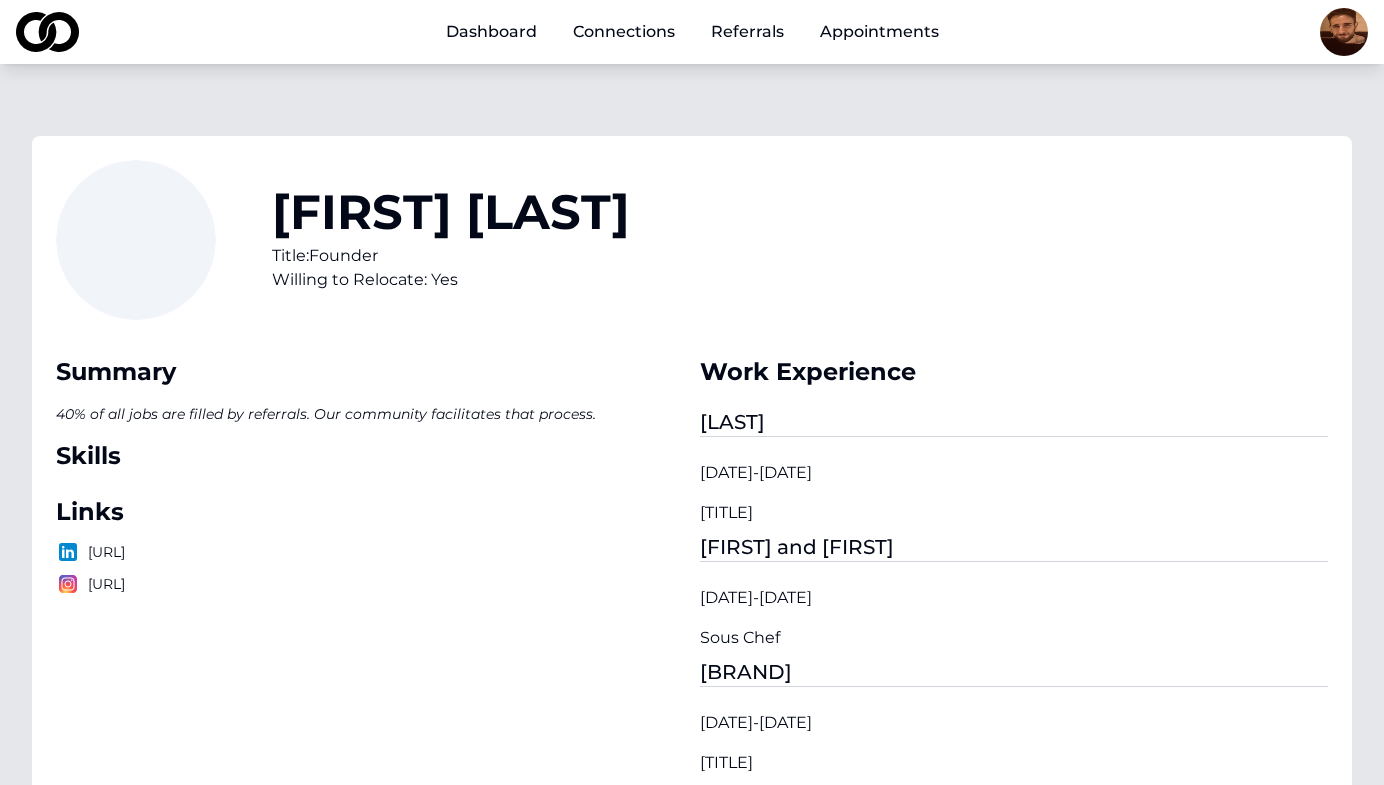 click on "Connections" at bounding box center [624, 32] 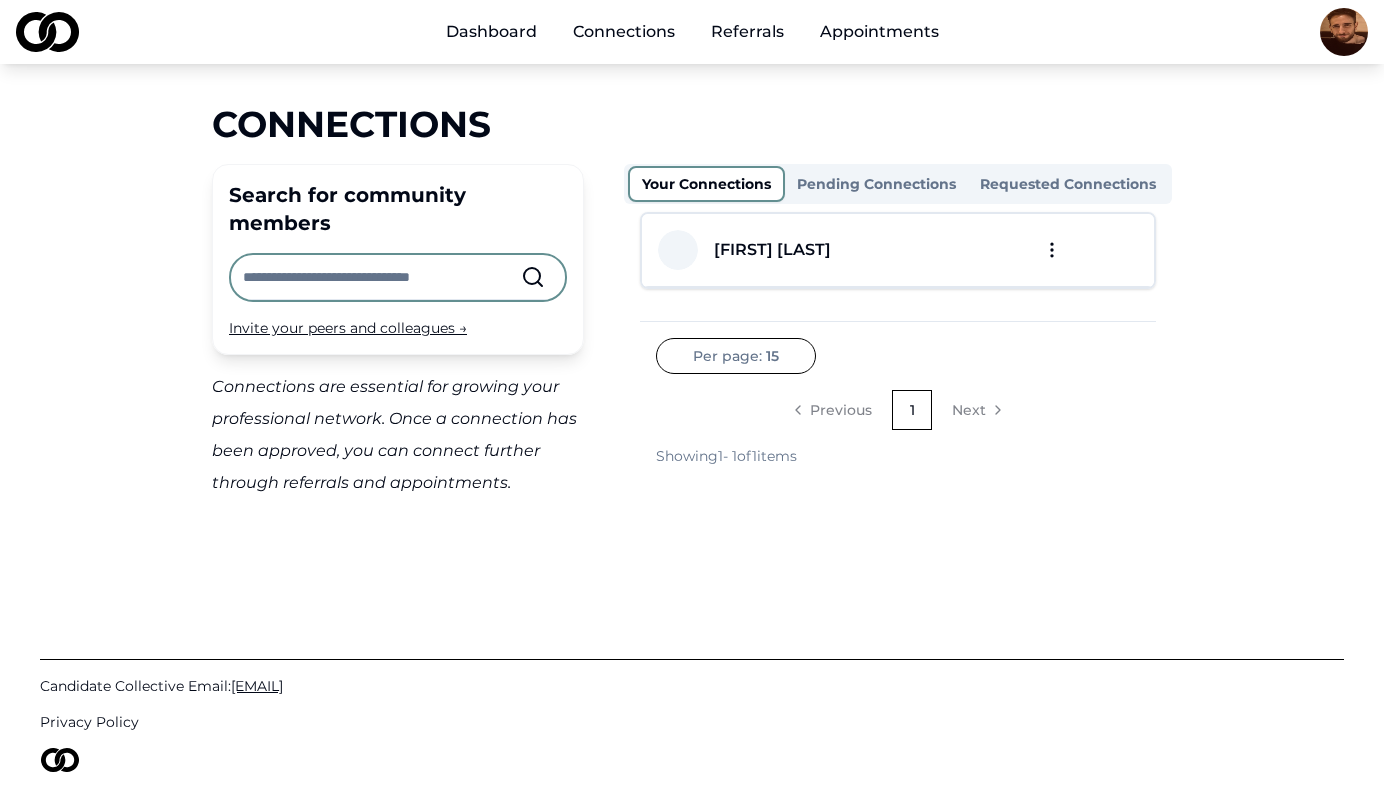 click at bounding box center [382, 277] 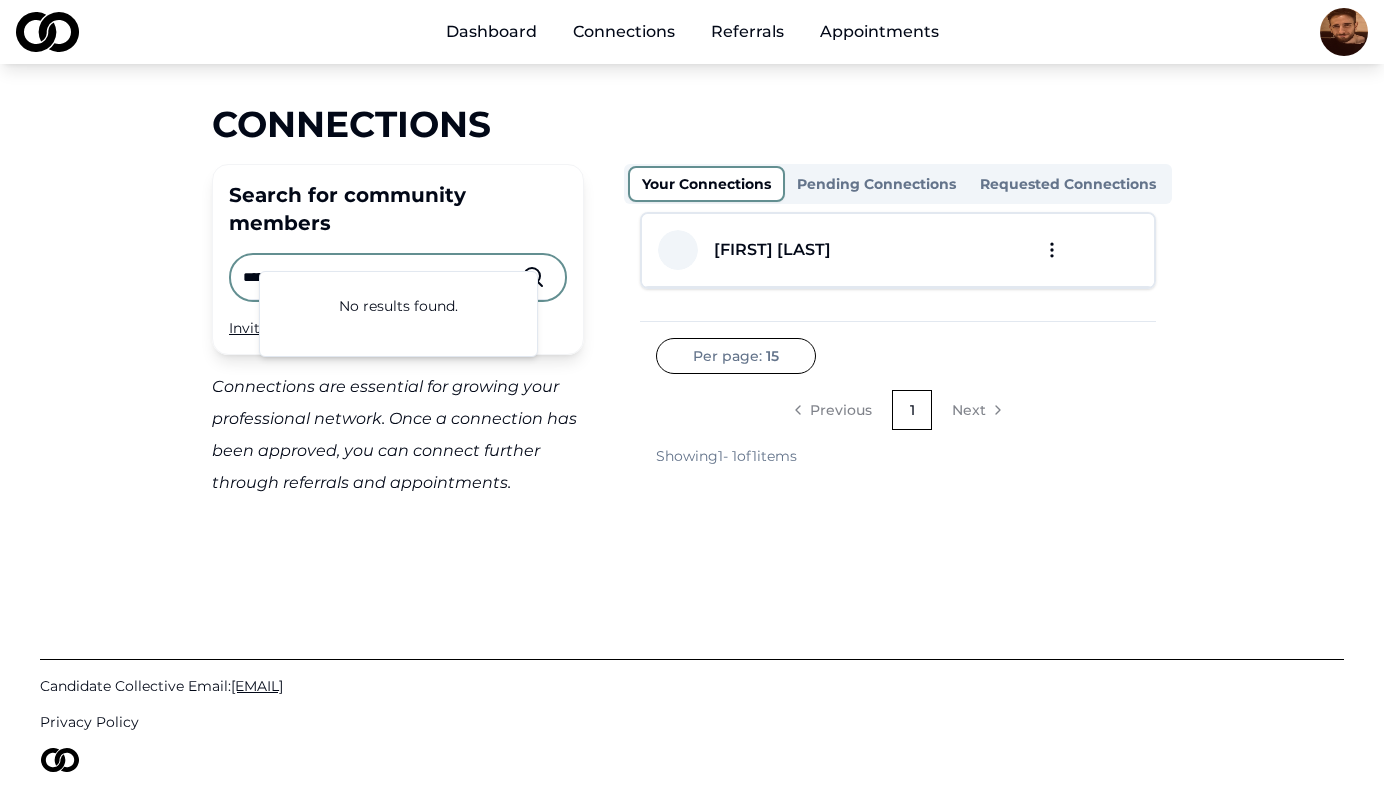 type on "********" 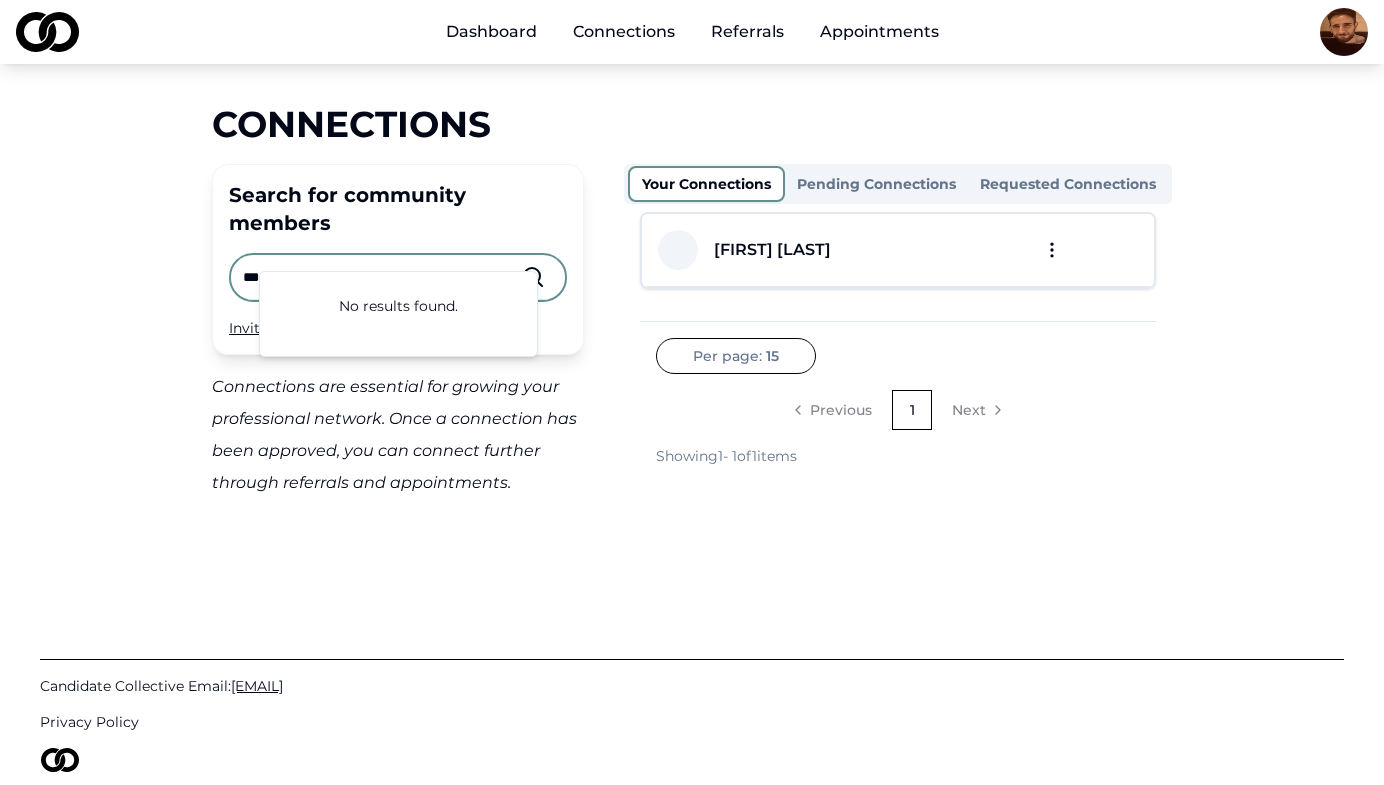 type on "***" 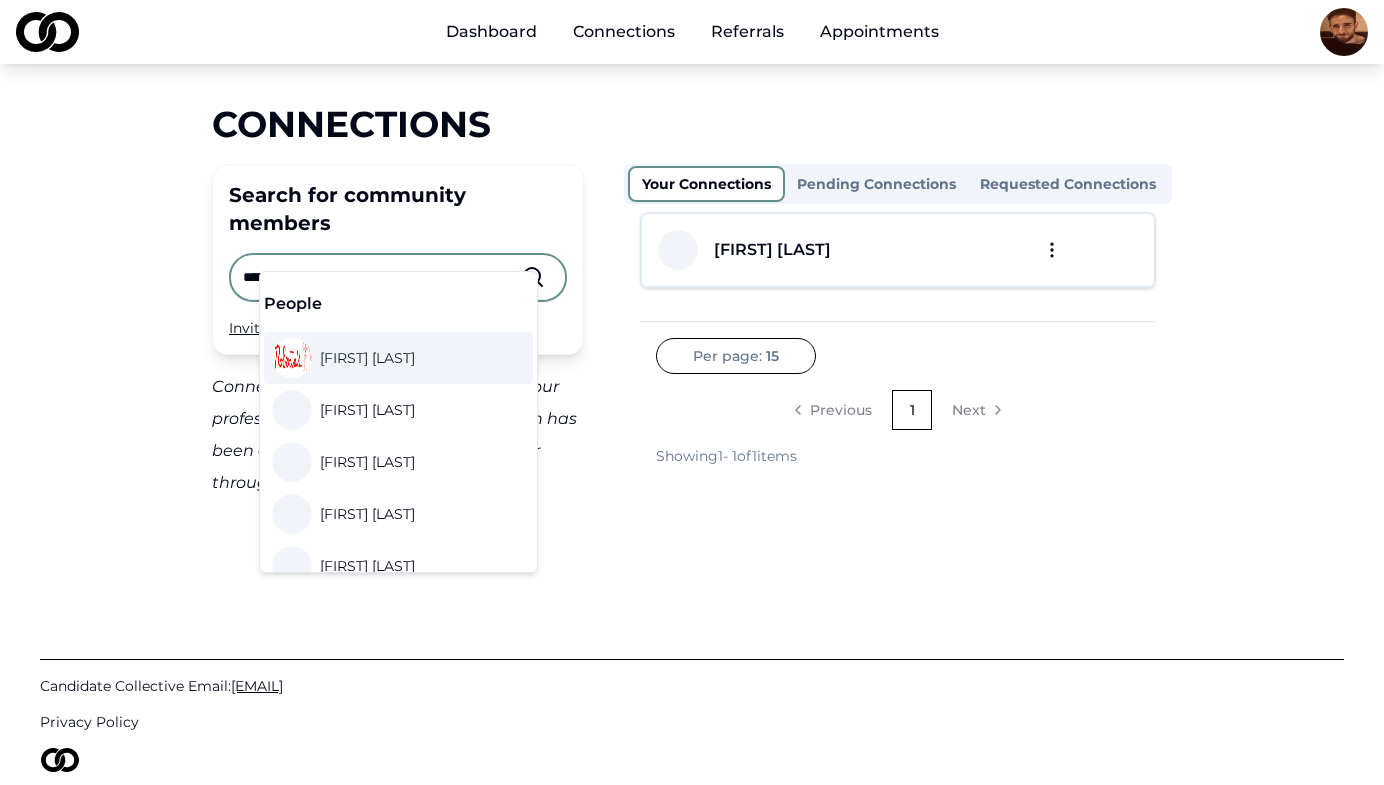type on "******" 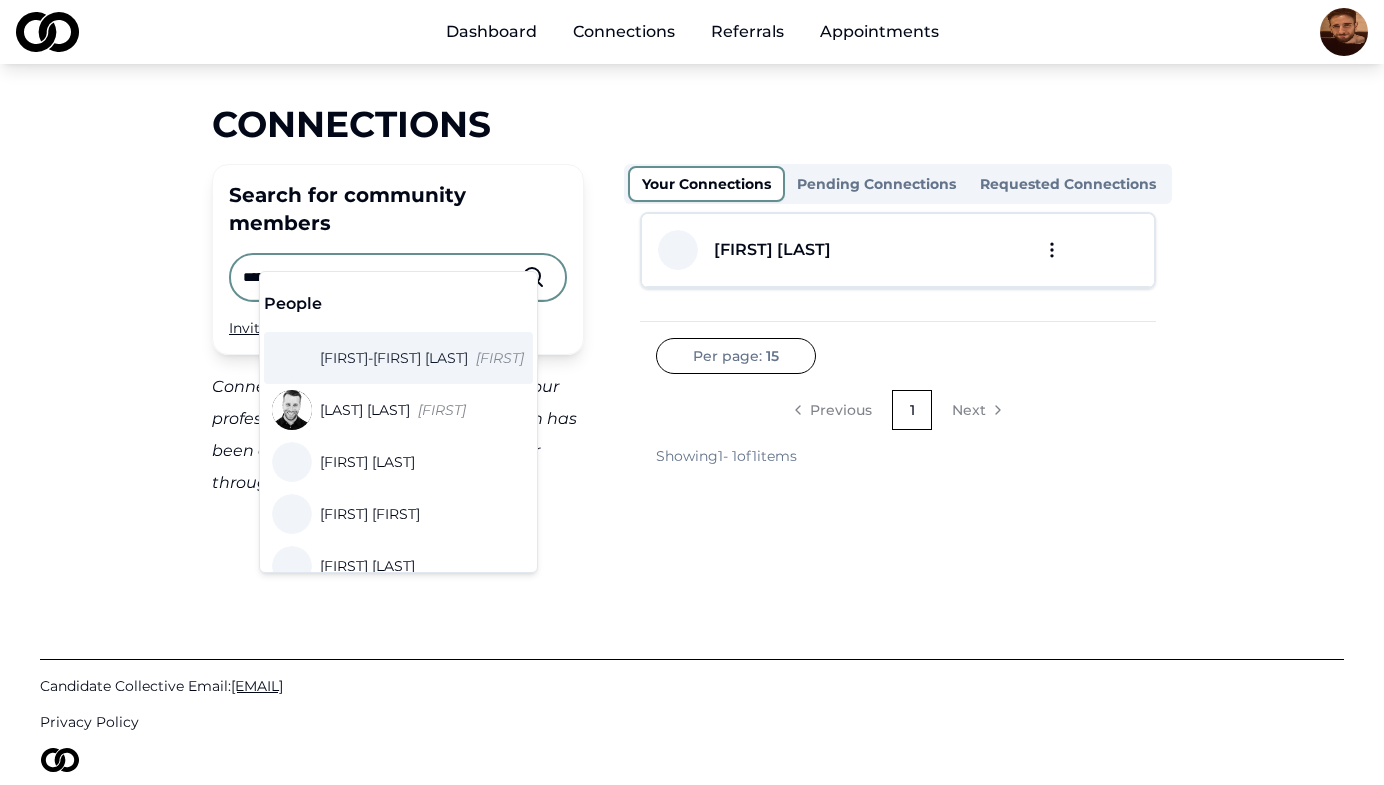type on "*******" 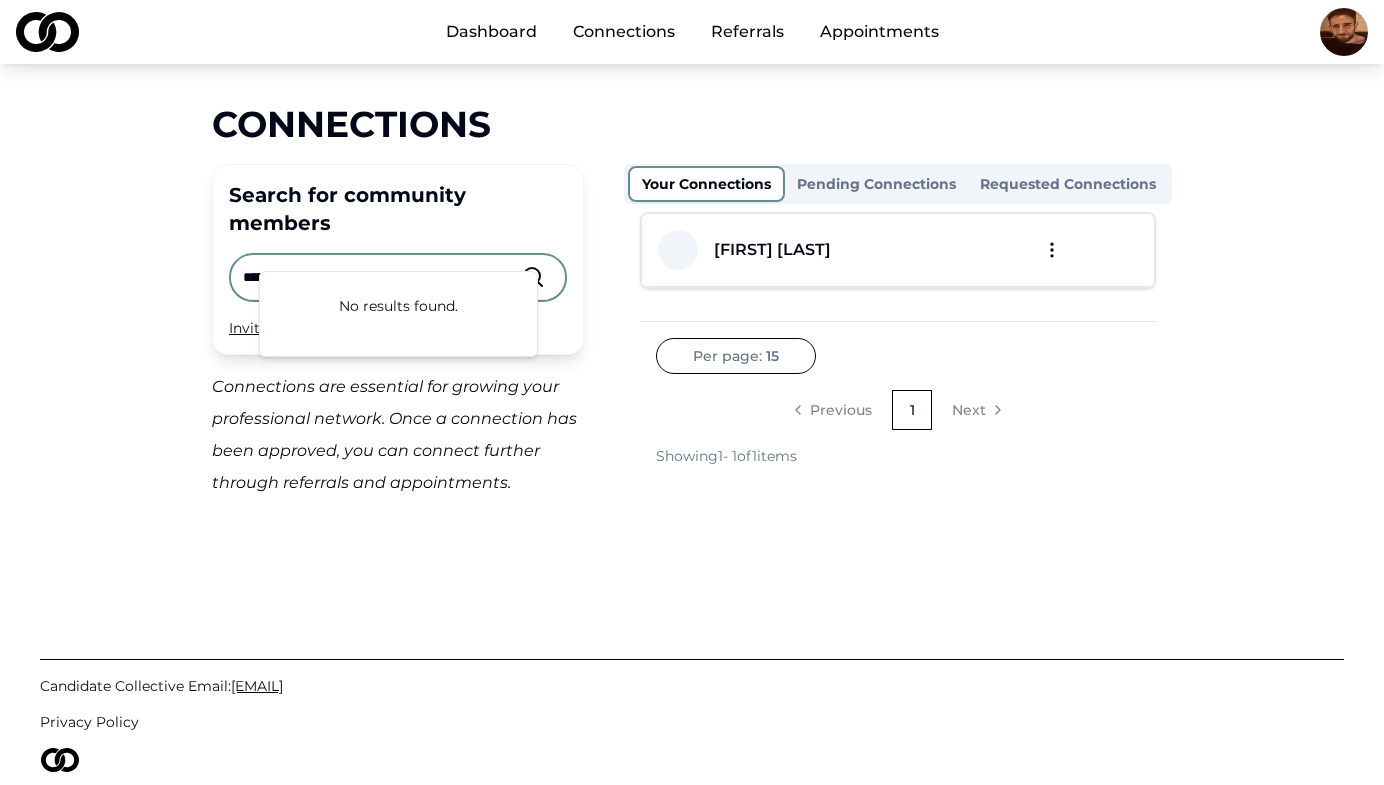 type 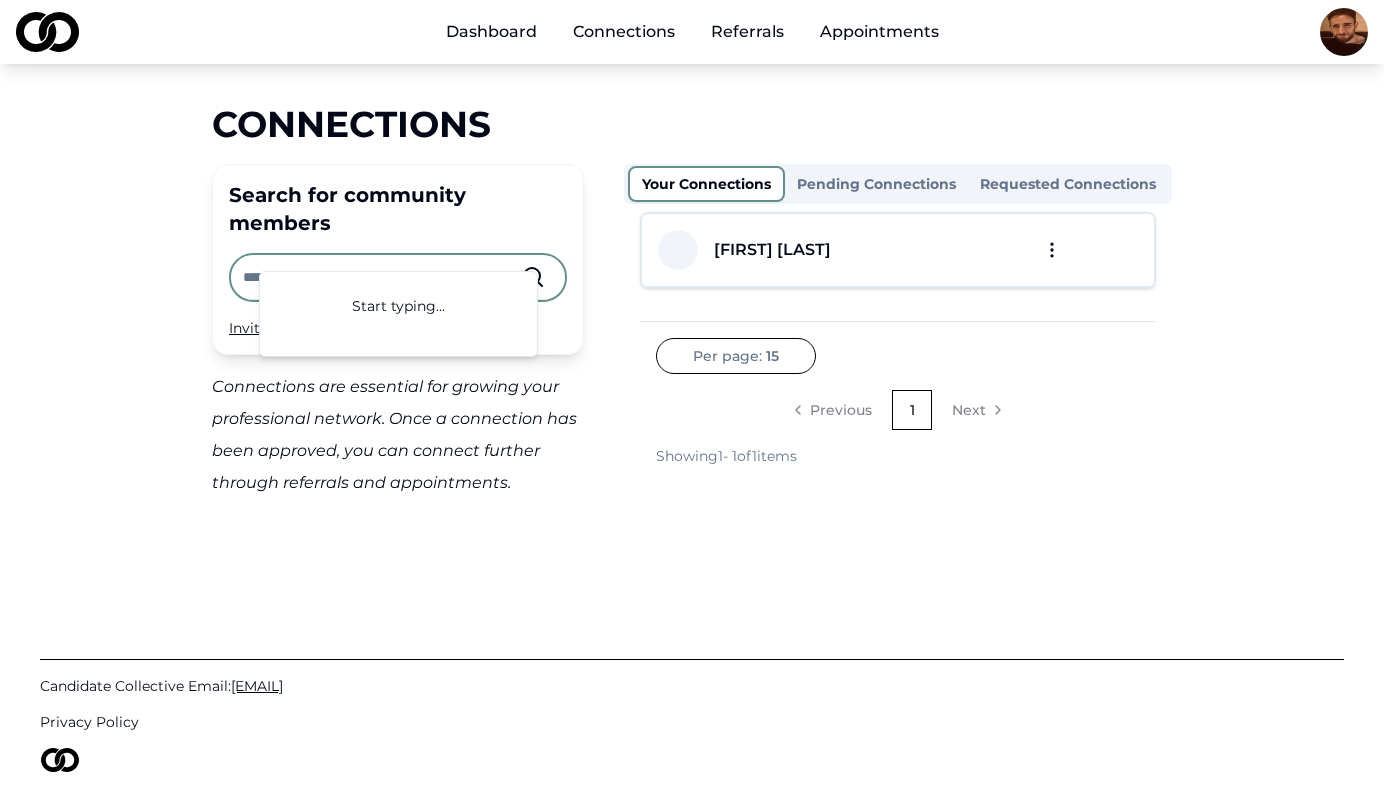 click at bounding box center [382, 277] 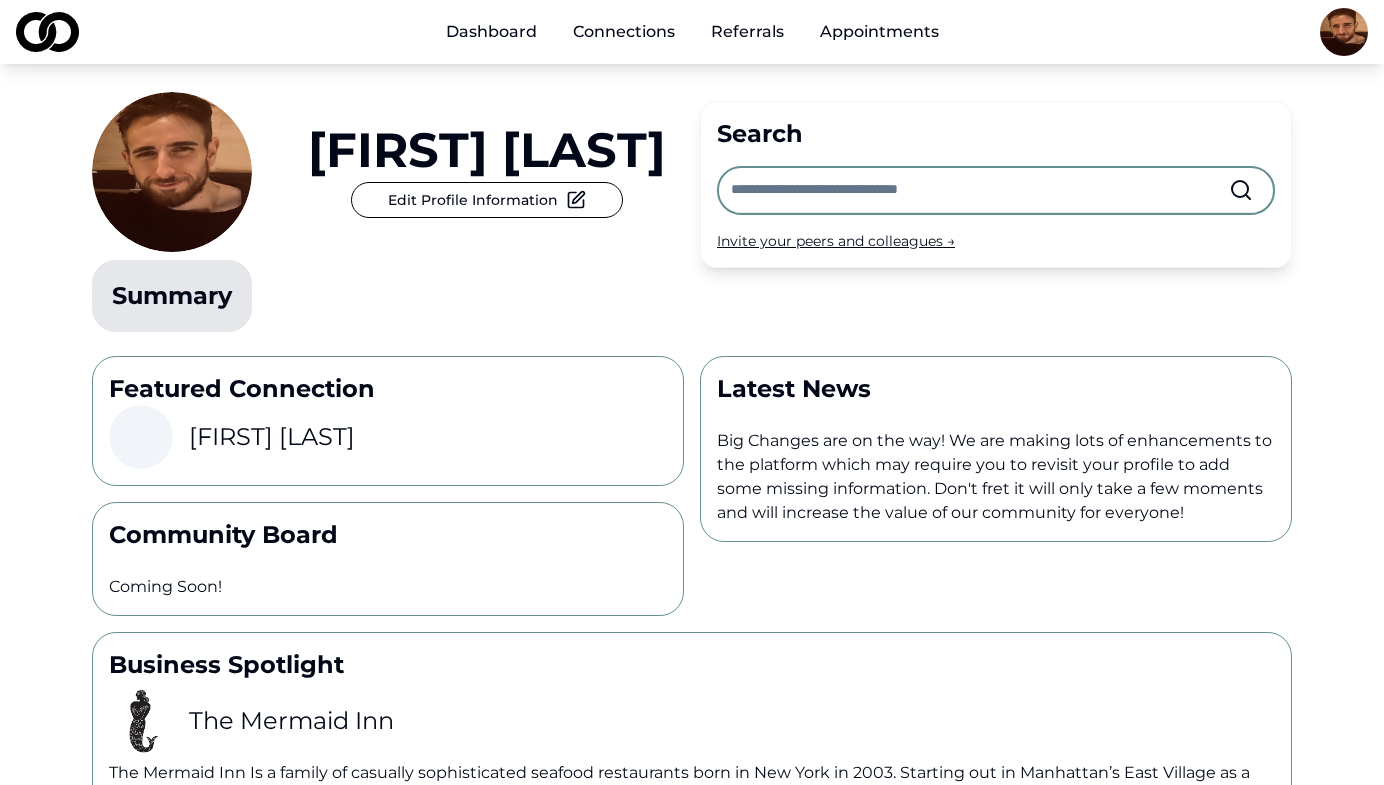 scroll, scrollTop: 0, scrollLeft: 0, axis: both 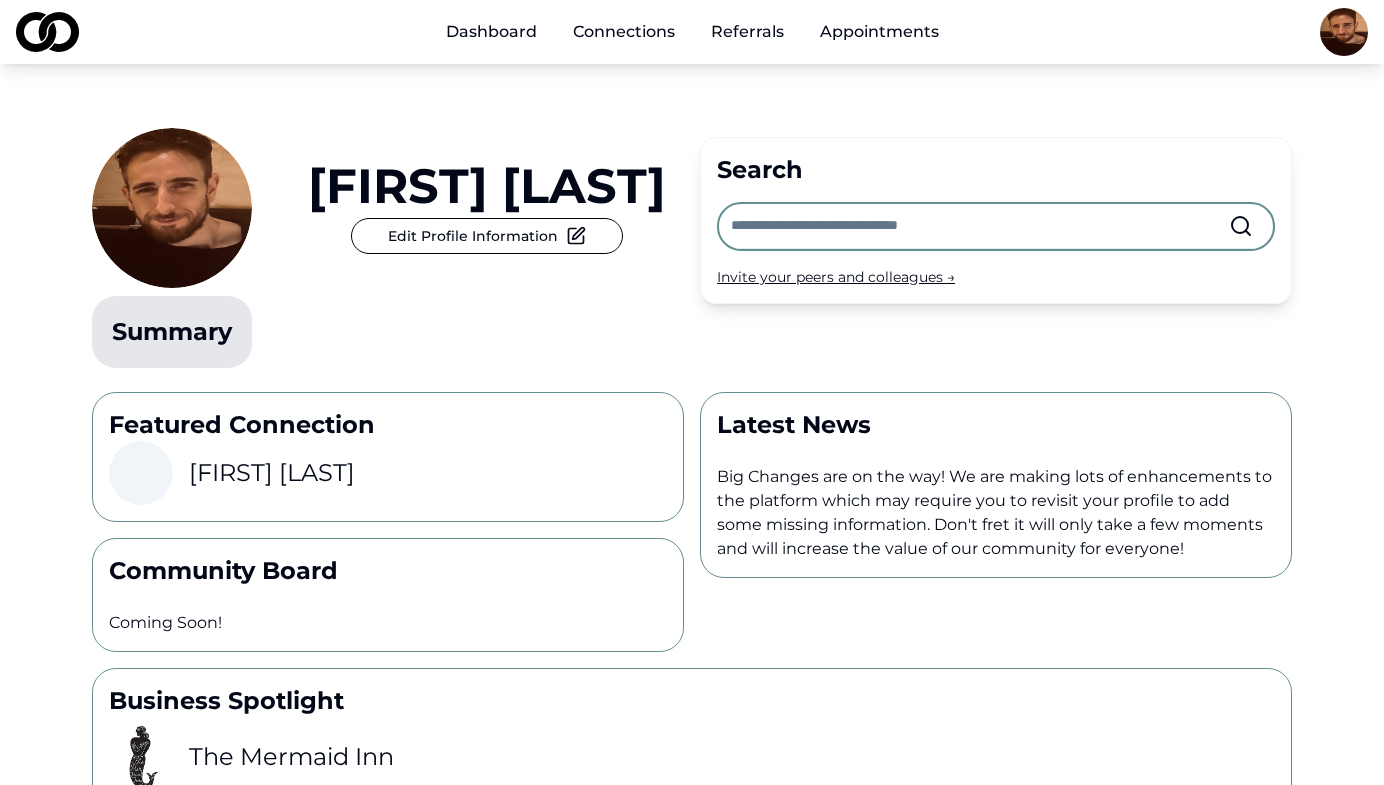 click on "Dashboard" at bounding box center [491, 32] 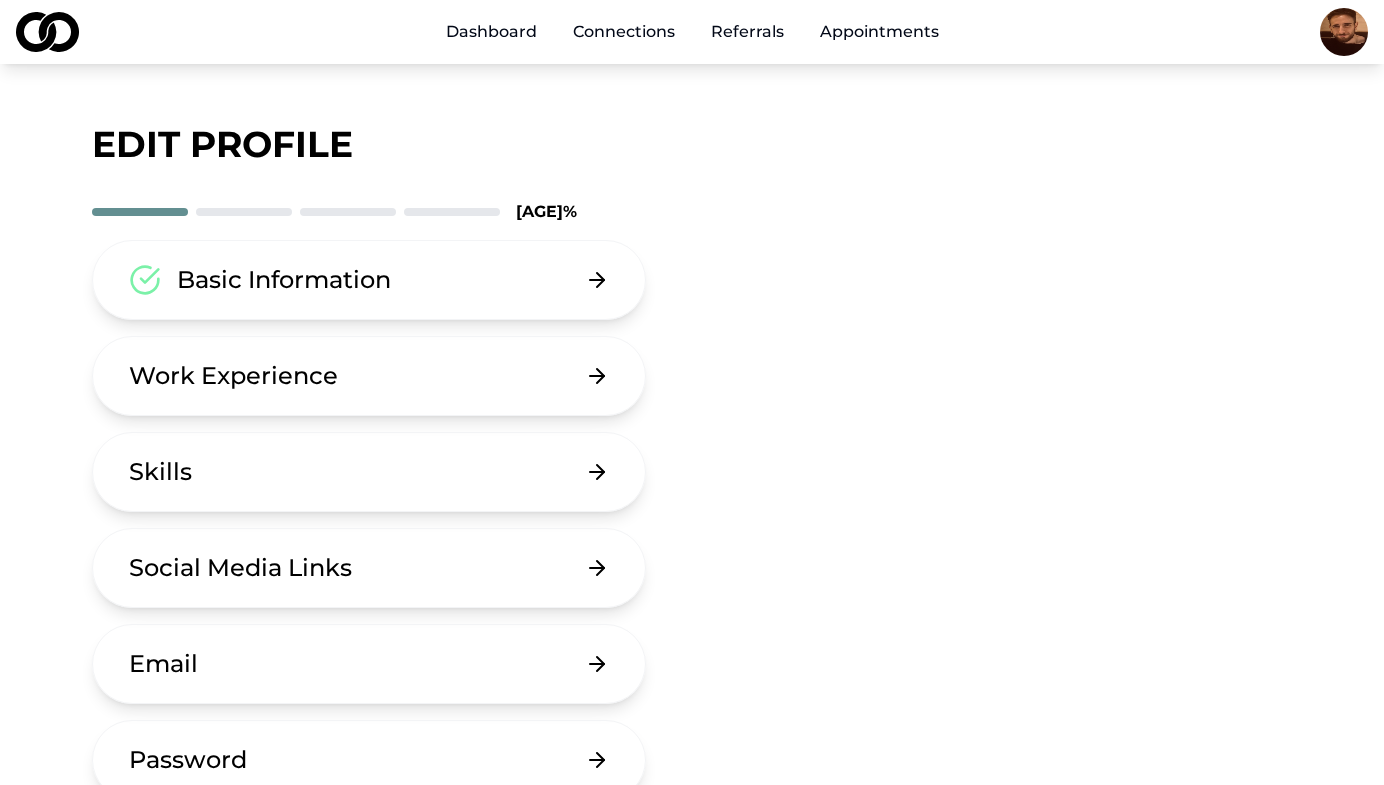 click on "Basic Information" at bounding box center [369, 280] 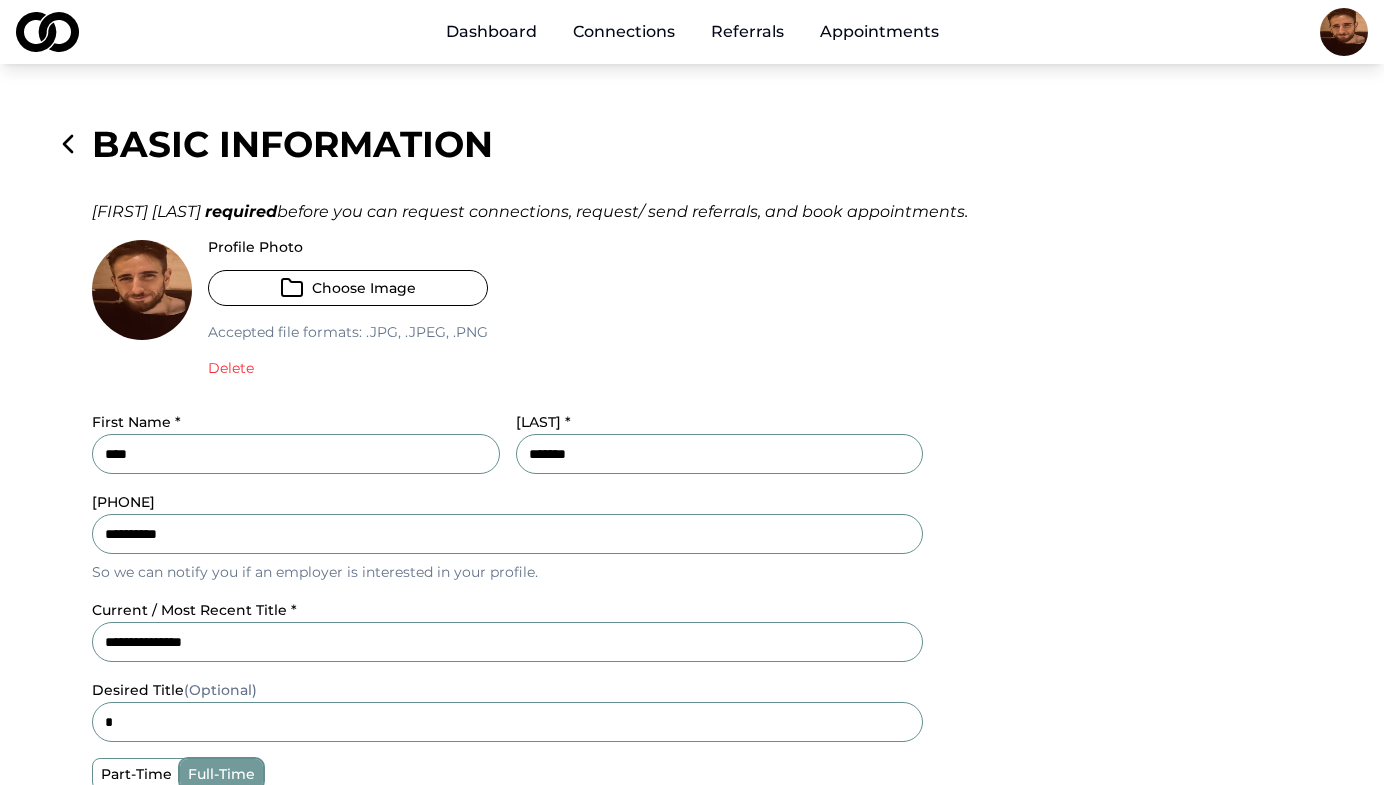 click on "Delete" at bounding box center [231, 368] 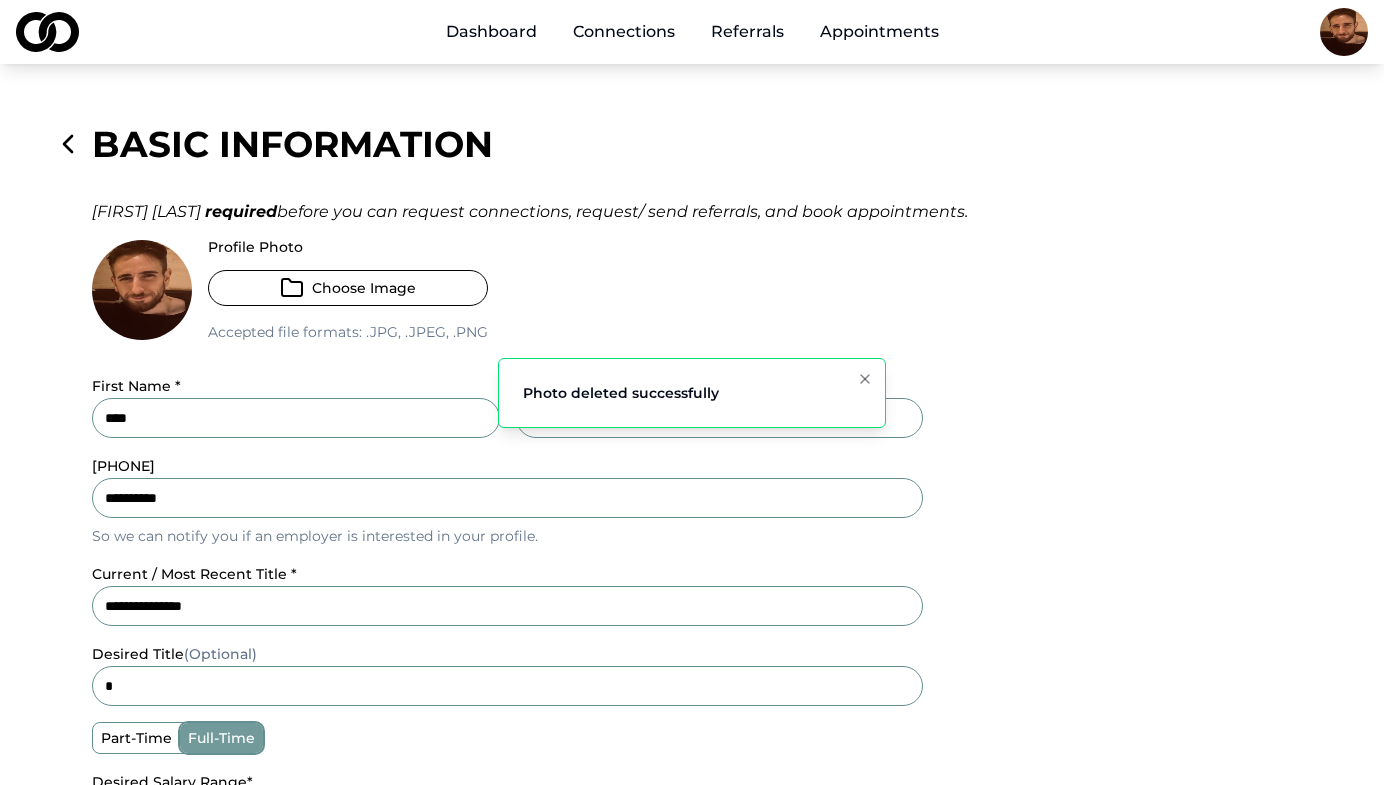 click 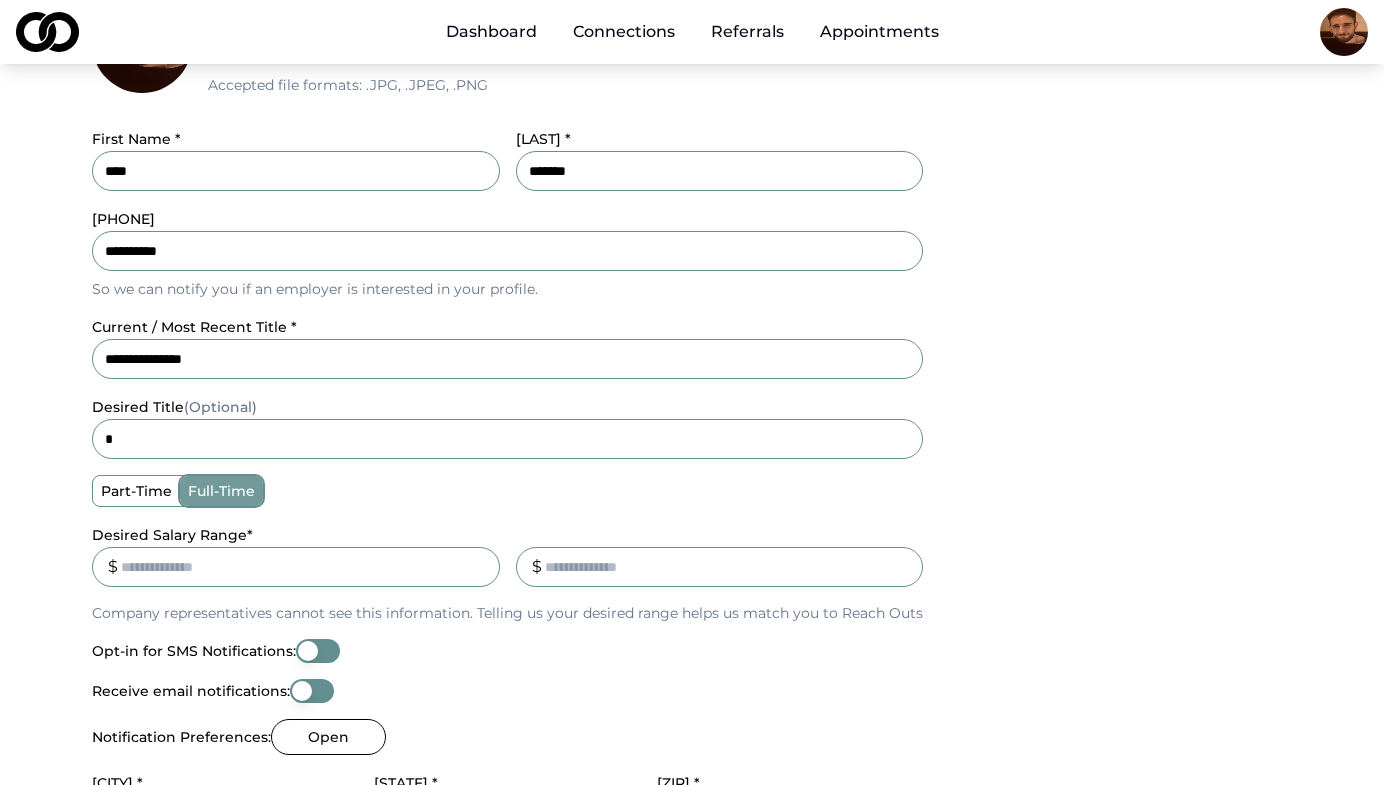 scroll, scrollTop: 0, scrollLeft: 0, axis: both 